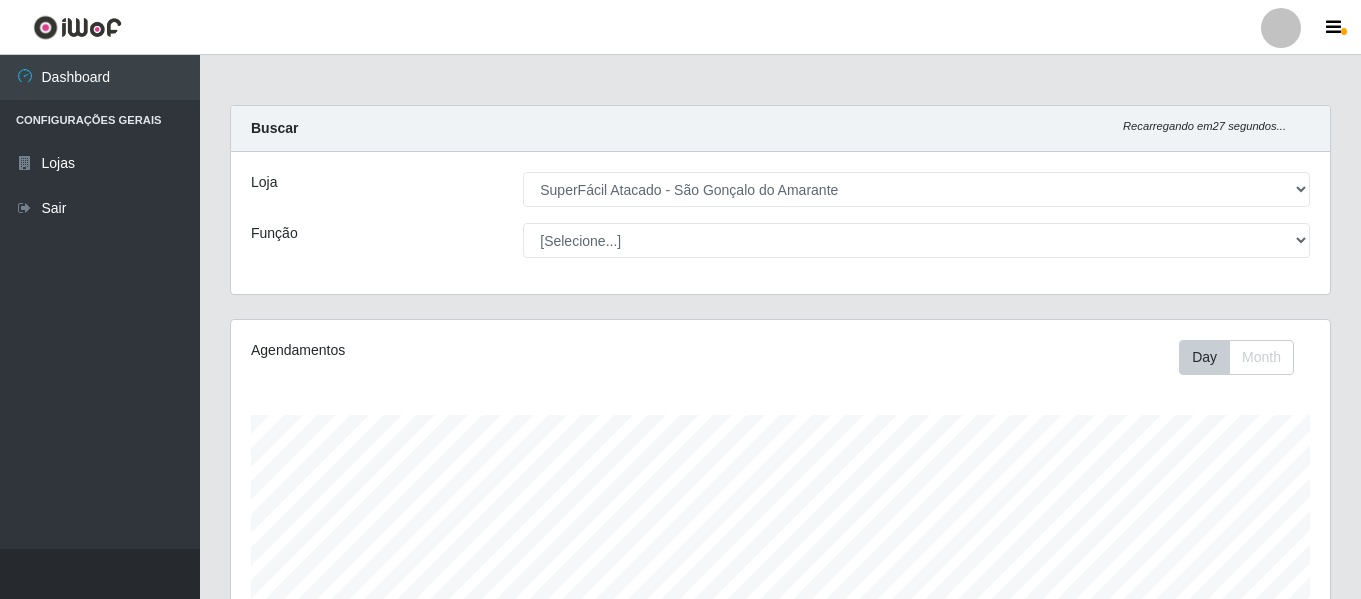 select on "408" 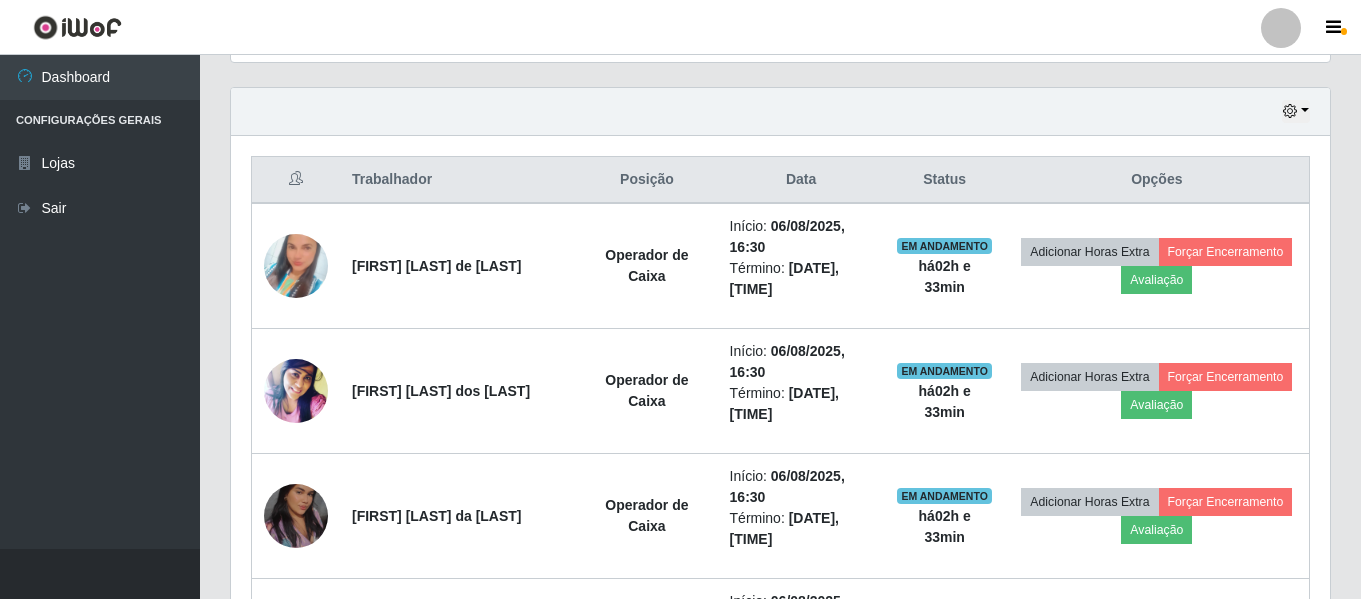 scroll, scrollTop: 999585, scrollLeft: 998901, axis: both 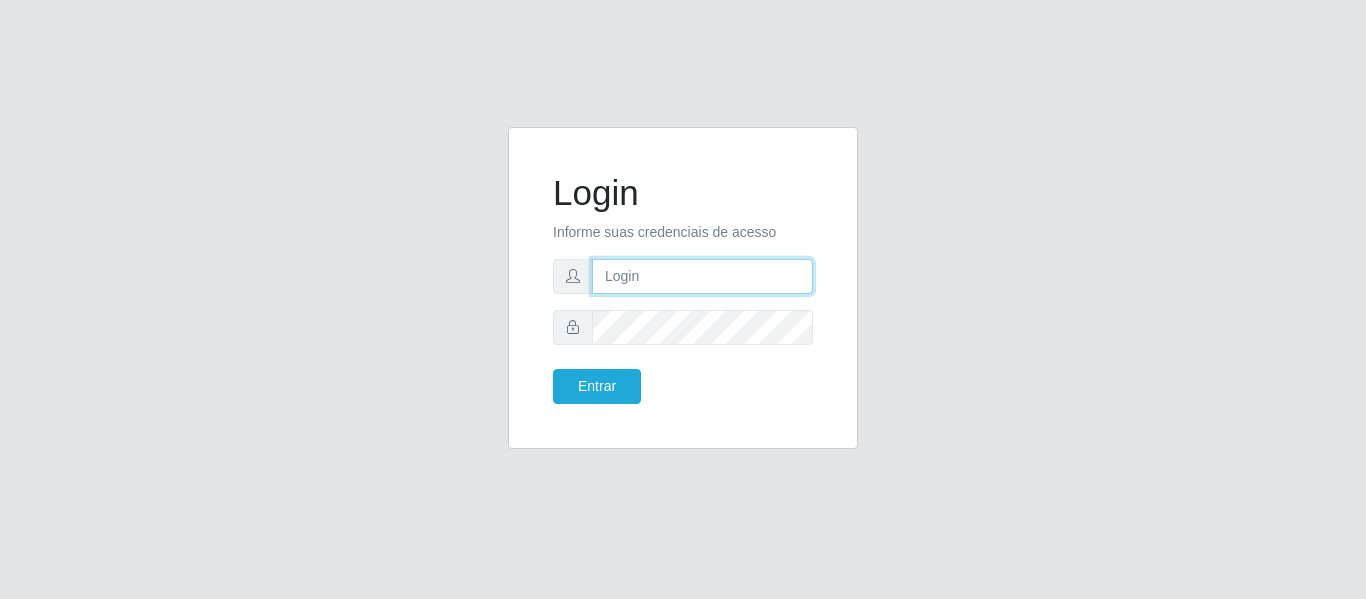 click at bounding box center [702, 276] 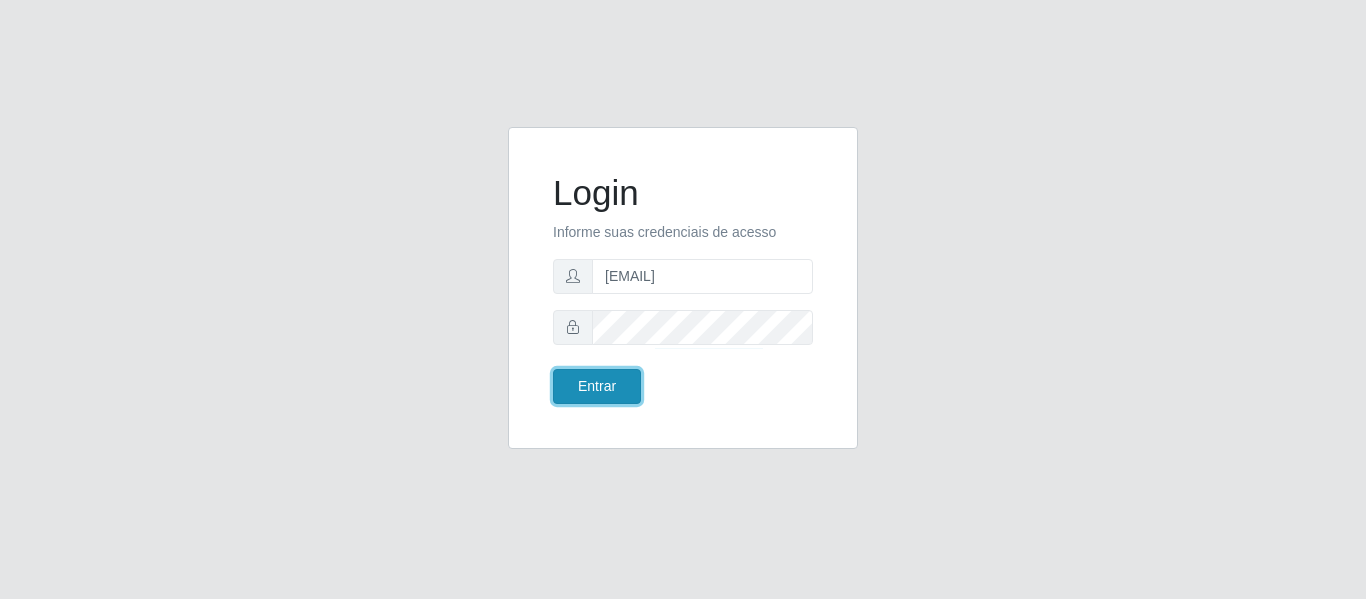 click on "Entrar" at bounding box center (597, 386) 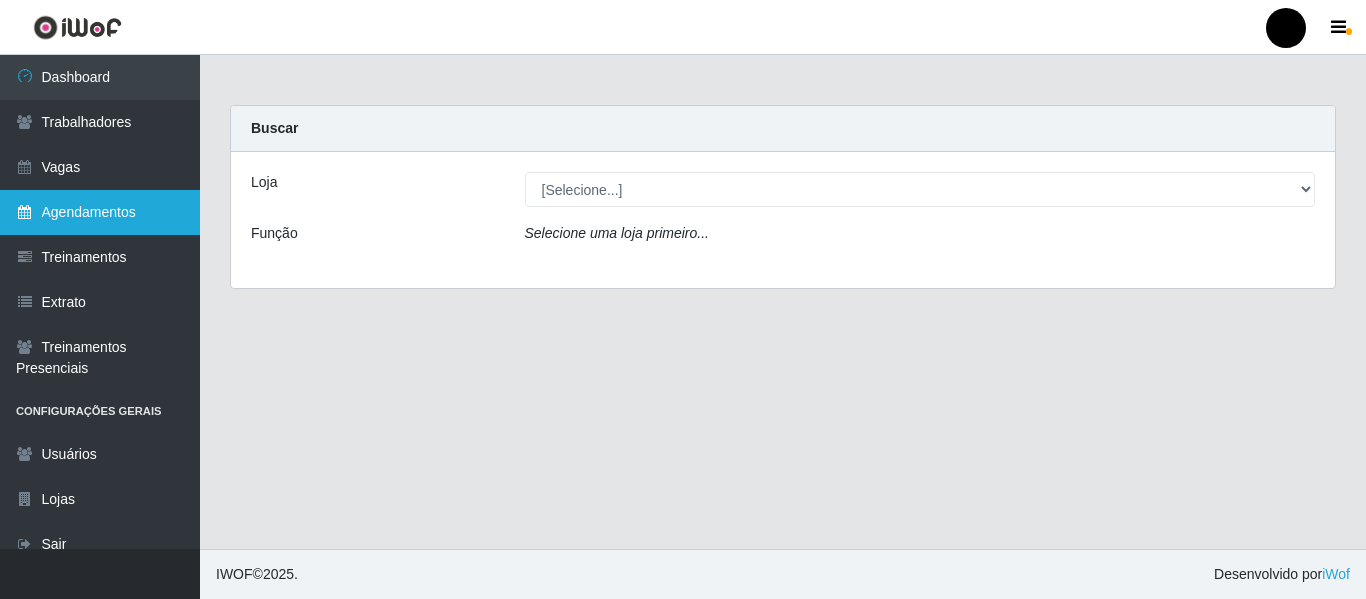 click on "Agendamentos" at bounding box center [100, 212] 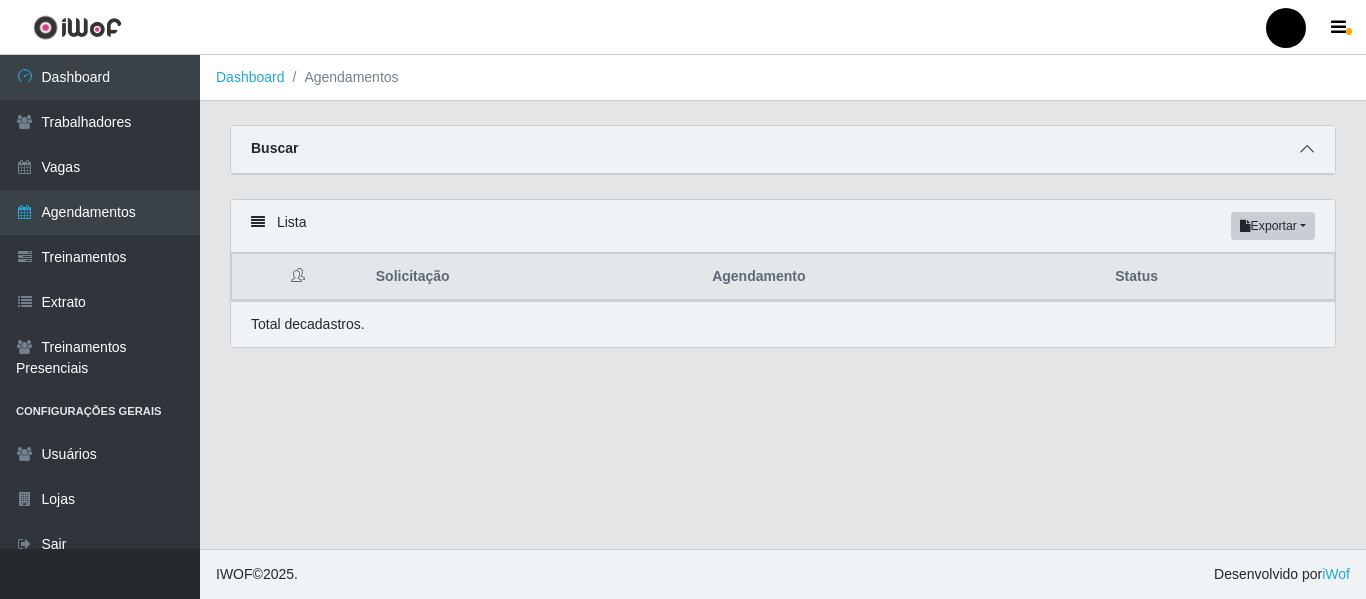 click at bounding box center [1307, 149] 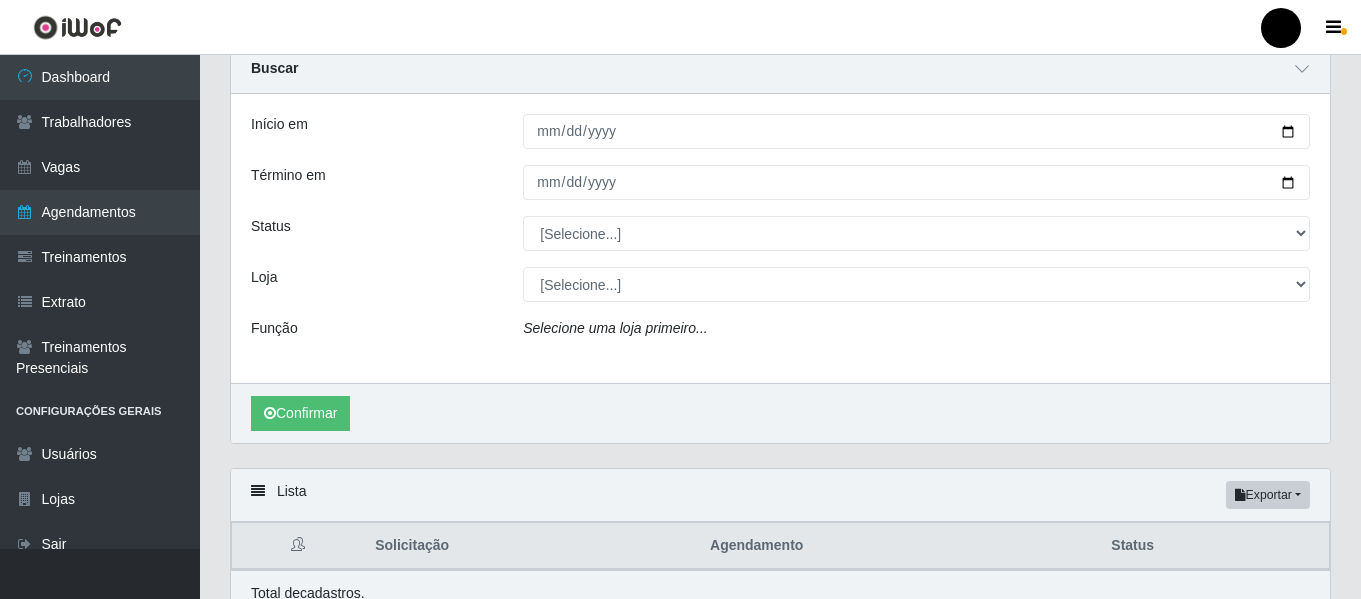 scroll, scrollTop: 173, scrollLeft: 0, axis: vertical 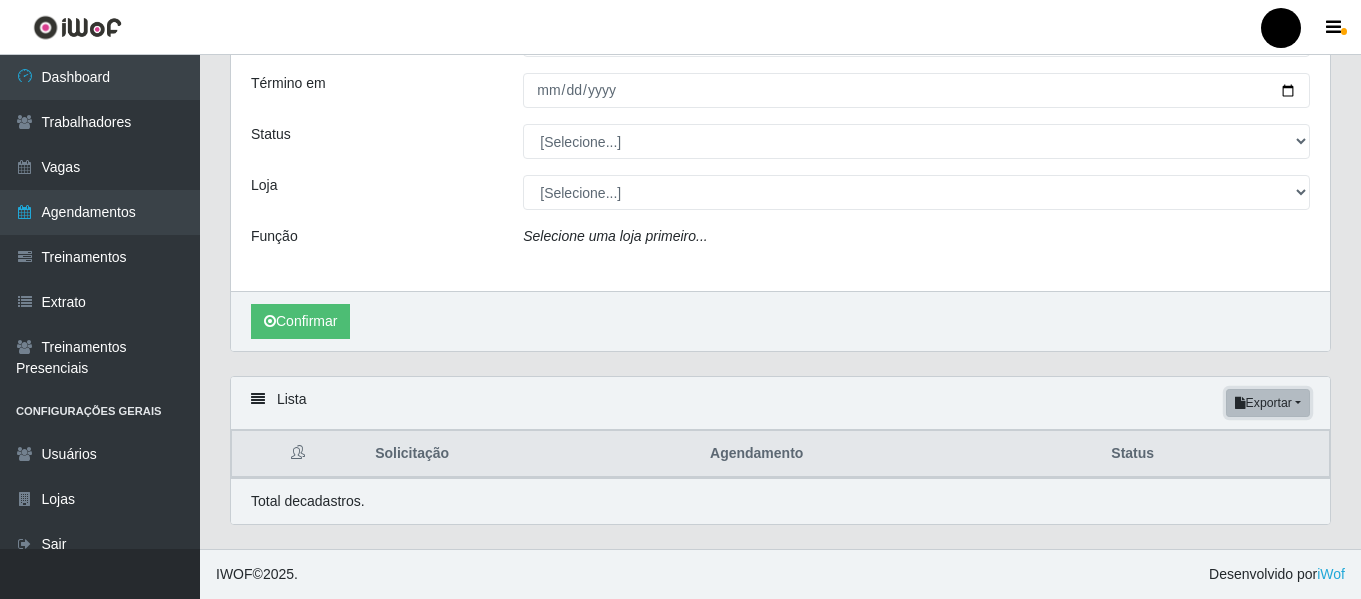 click on "Exportar" at bounding box center (1268, 403) 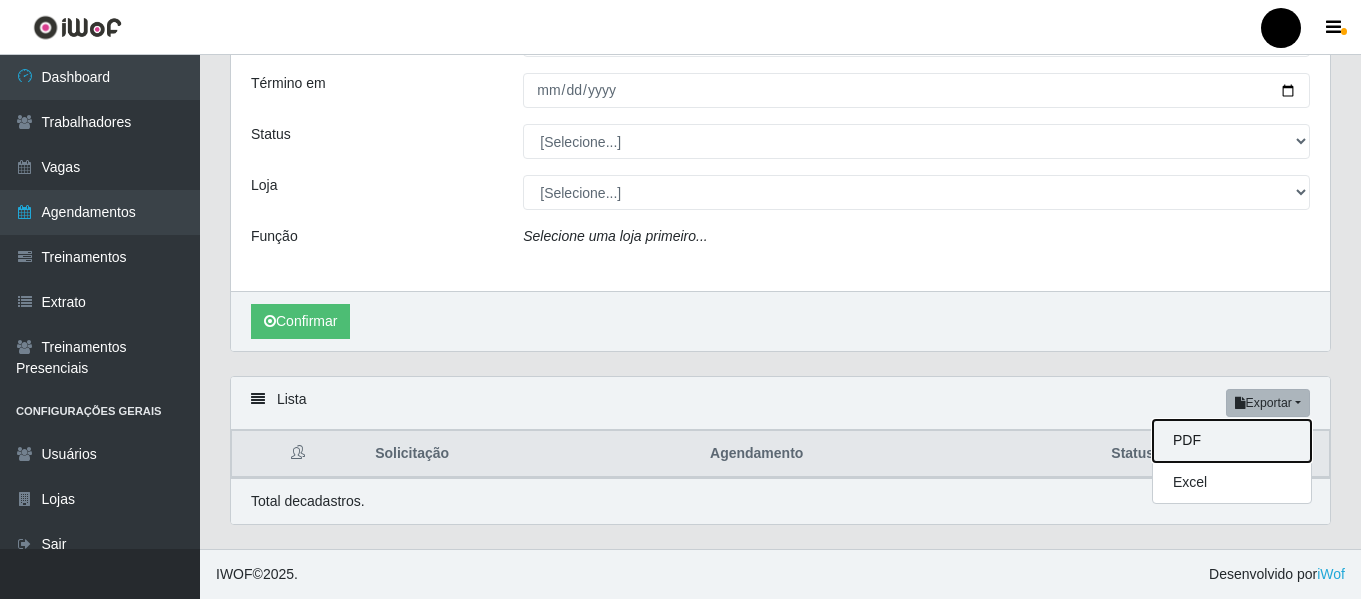 click on "PDF" at bounding box center (1232, 441) 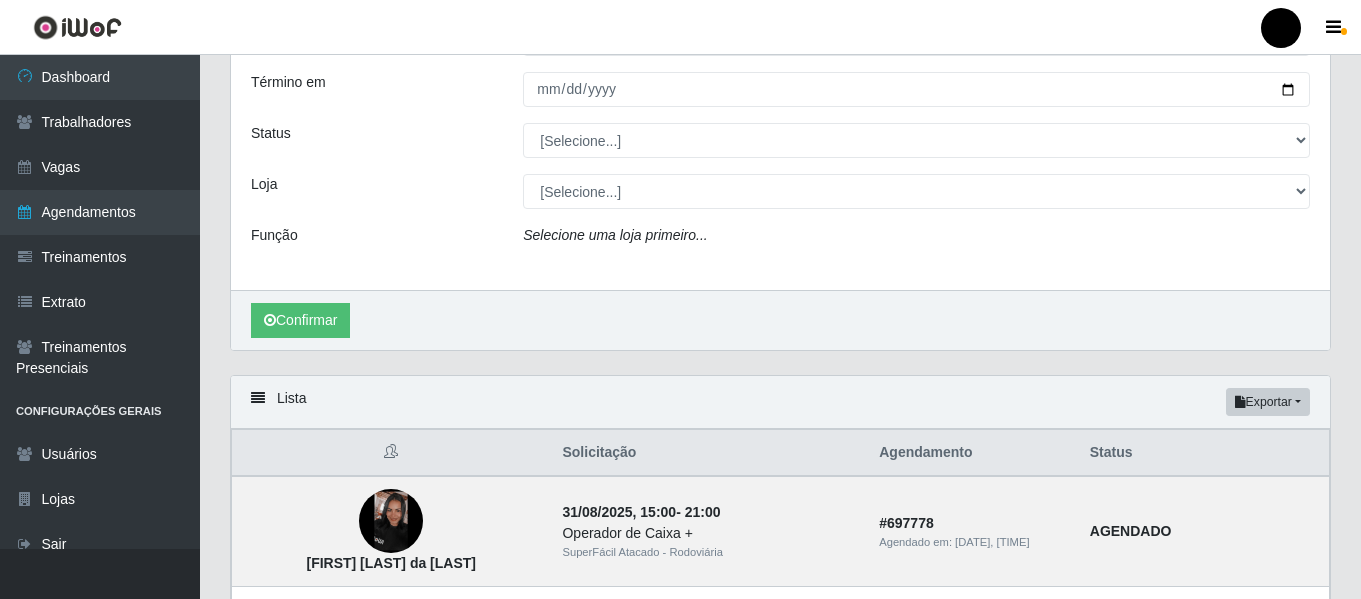 scroll, scrollTop: 0, scrollLeft: 0, axis: both 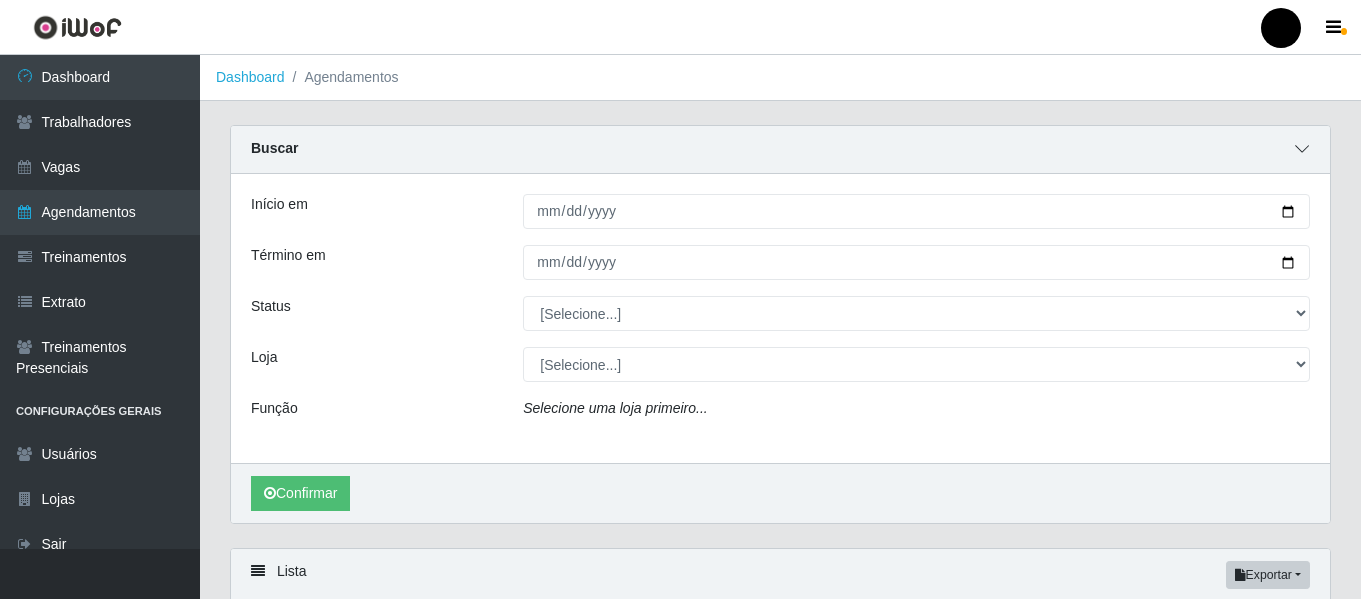 click at bounding box center [1302, 149] 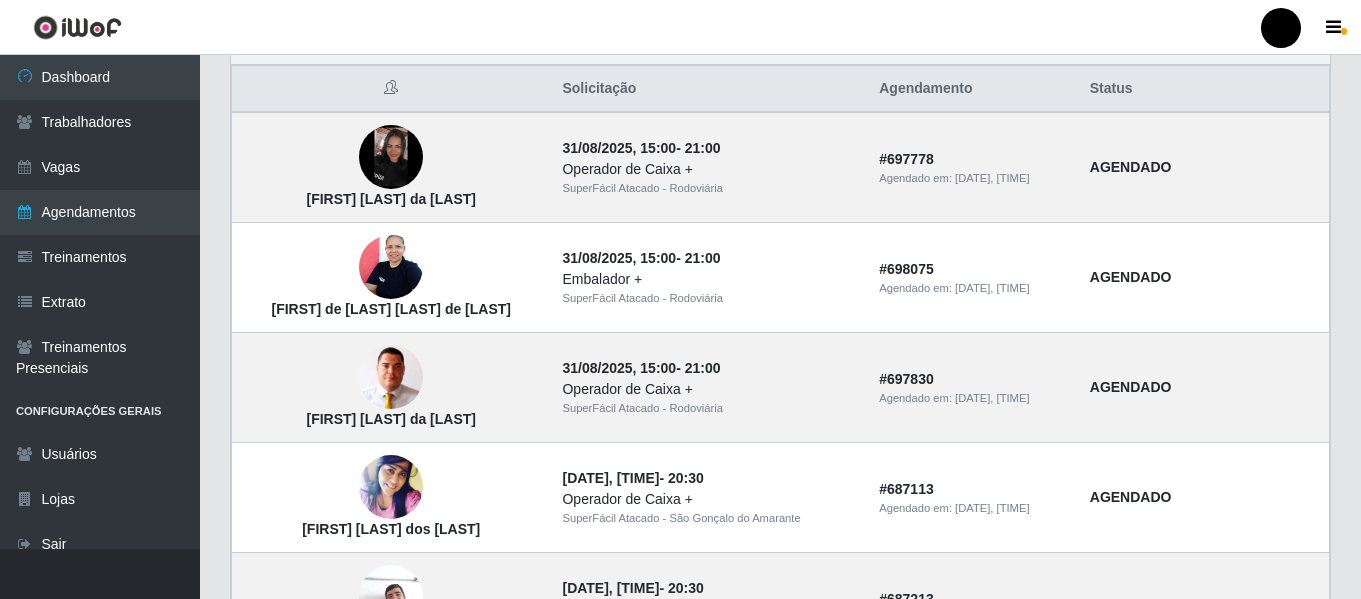 scroll, scrollTop: 200, scrollLeft: 0, axis: vertical 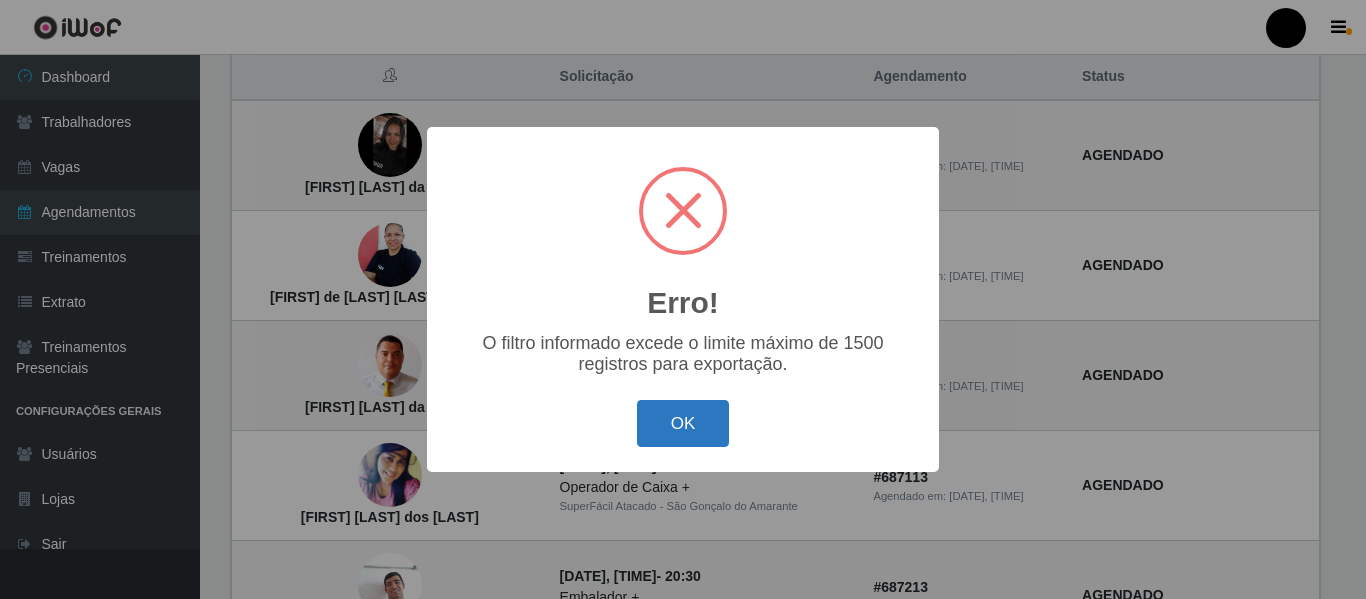 click on "OK" at bounding box center (683, 423) 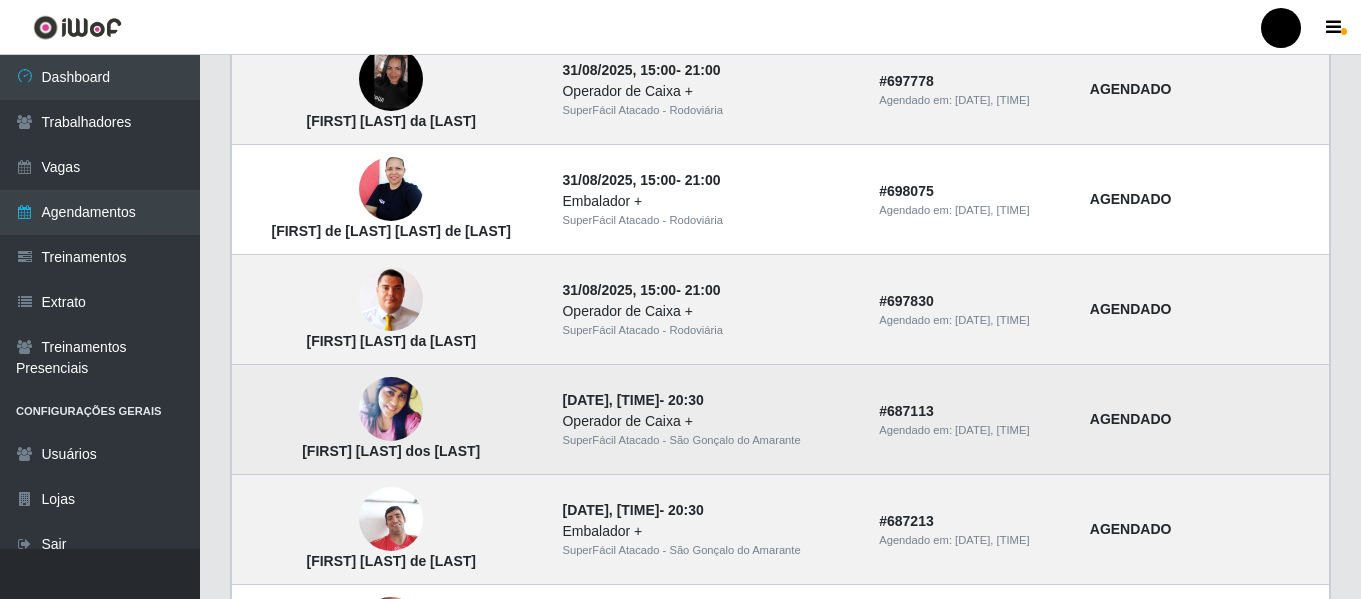 scroll, scrollTop: 300, scrollLeft: 0, axis: vertical 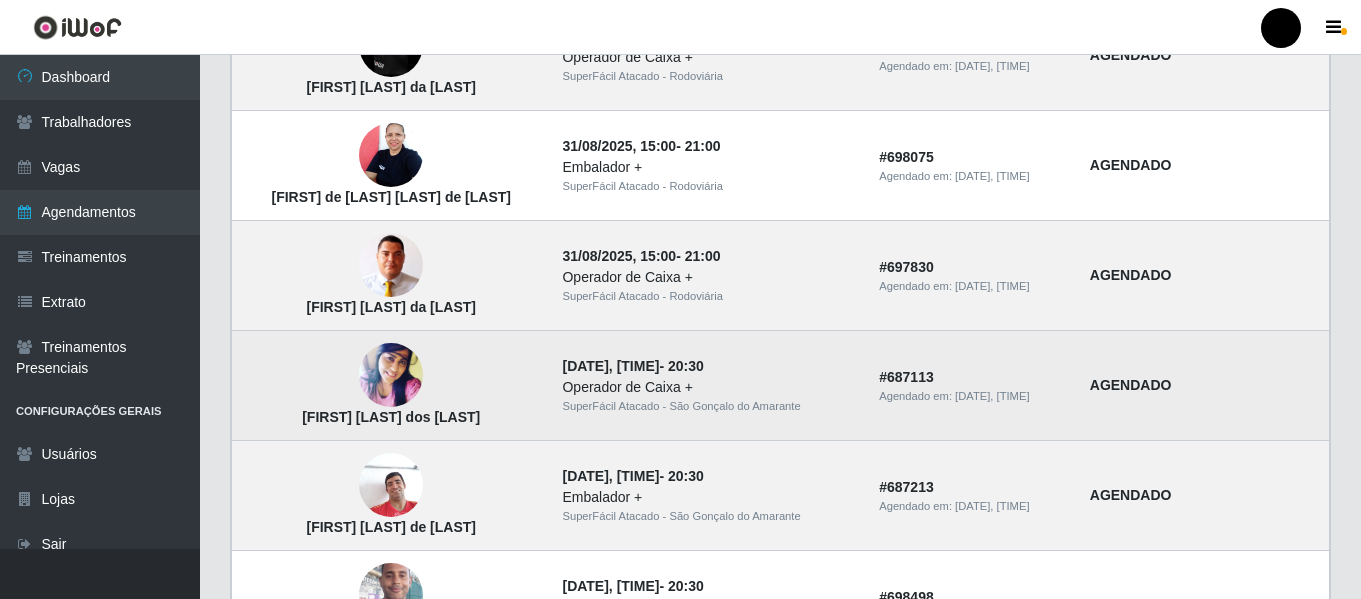click on "31/08/2025, 14:30" at bounding box center (610, 366) 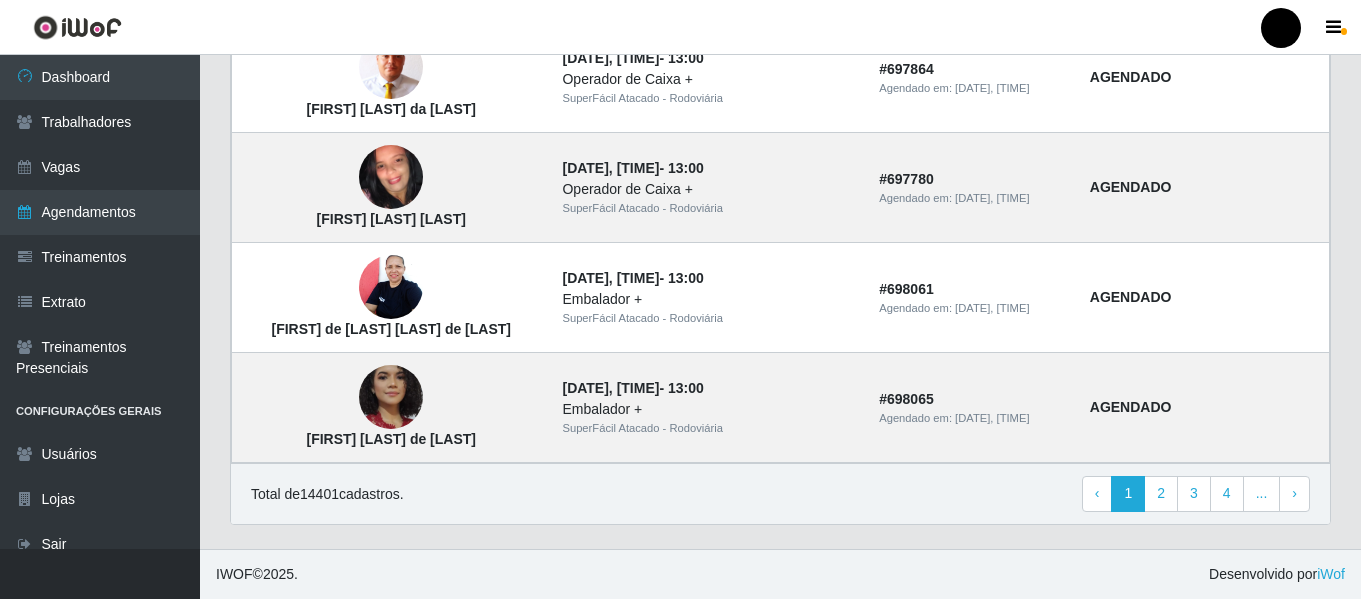 scroll, scrollTop: 1489, scrollLeft: 0, axis: vertical 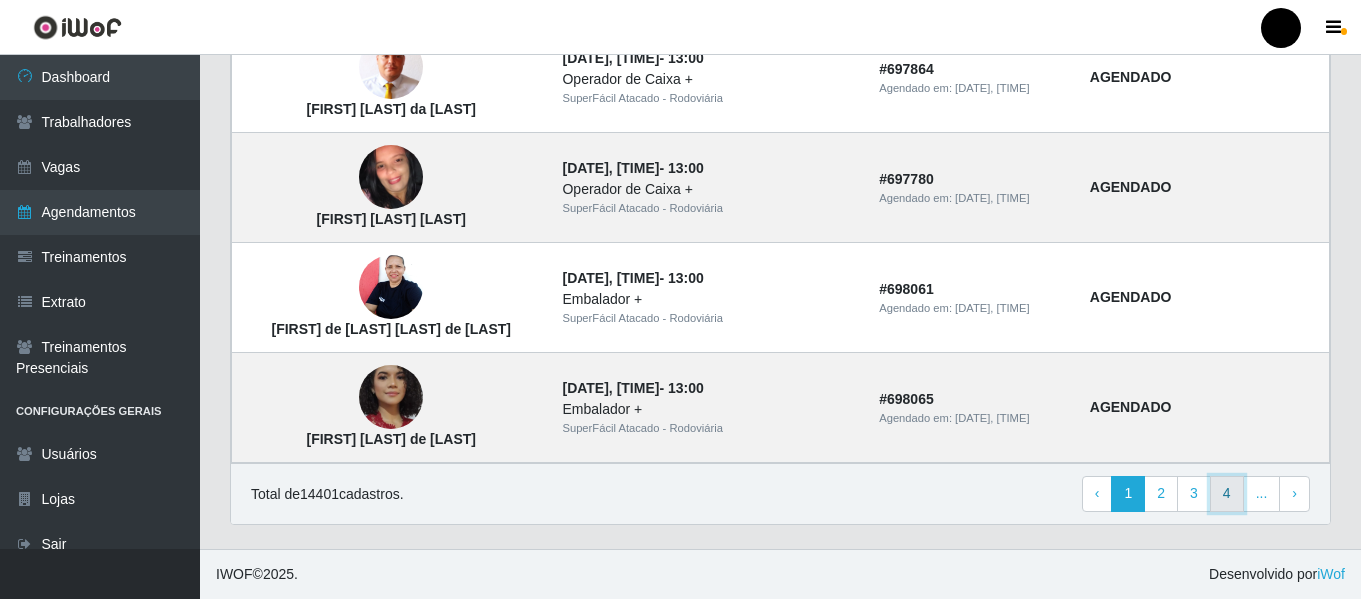 click on "4" at bounding box center (1227, 494) 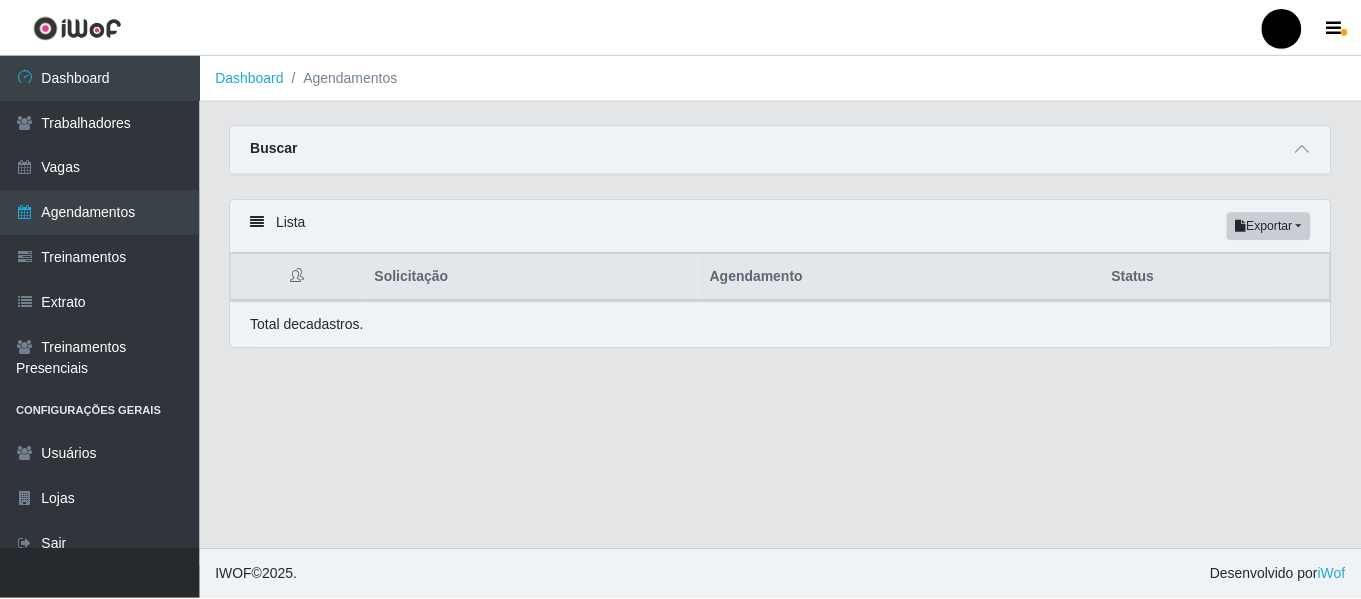scroll, scrollTop: 0, scrollLeft: 0, axis: both 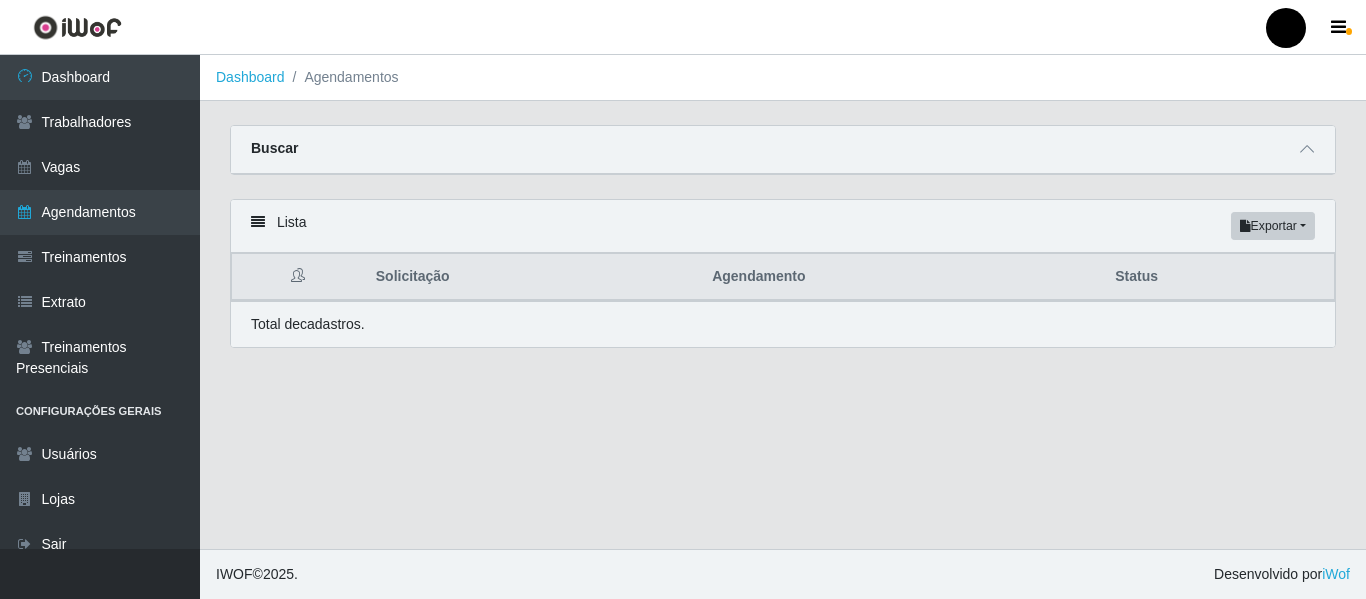 click at bounding box center (258, 222) 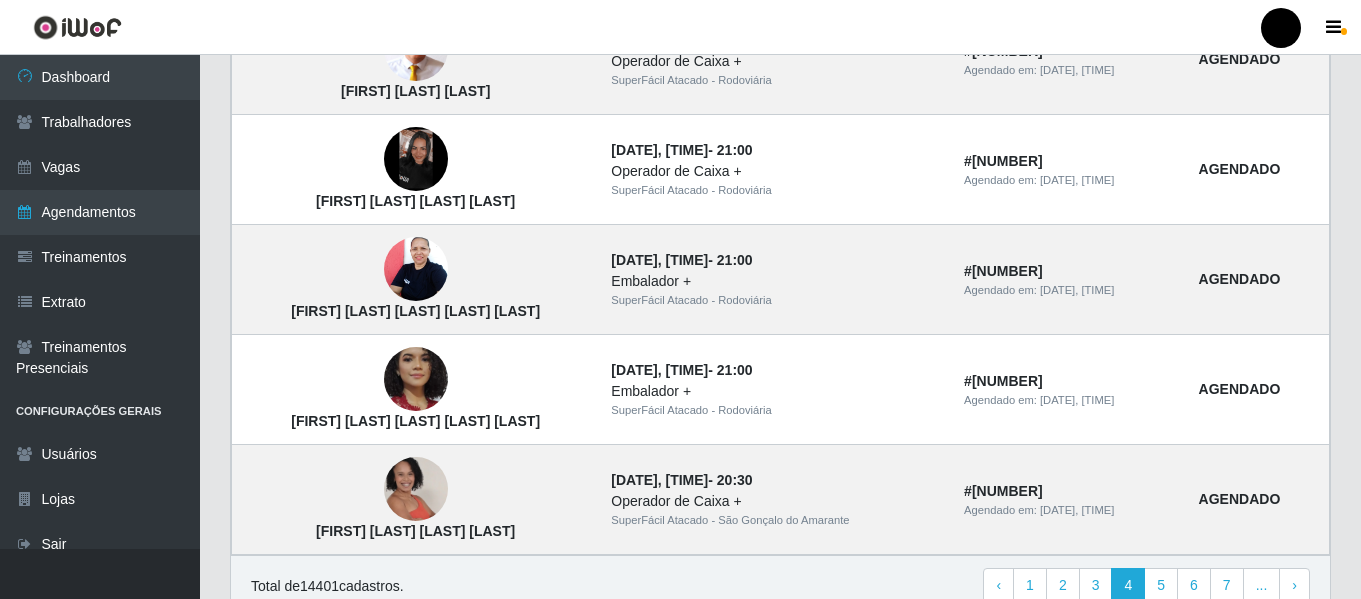 scroll, scrollTop: 1489, scrollLeft: 0, axis: vertical 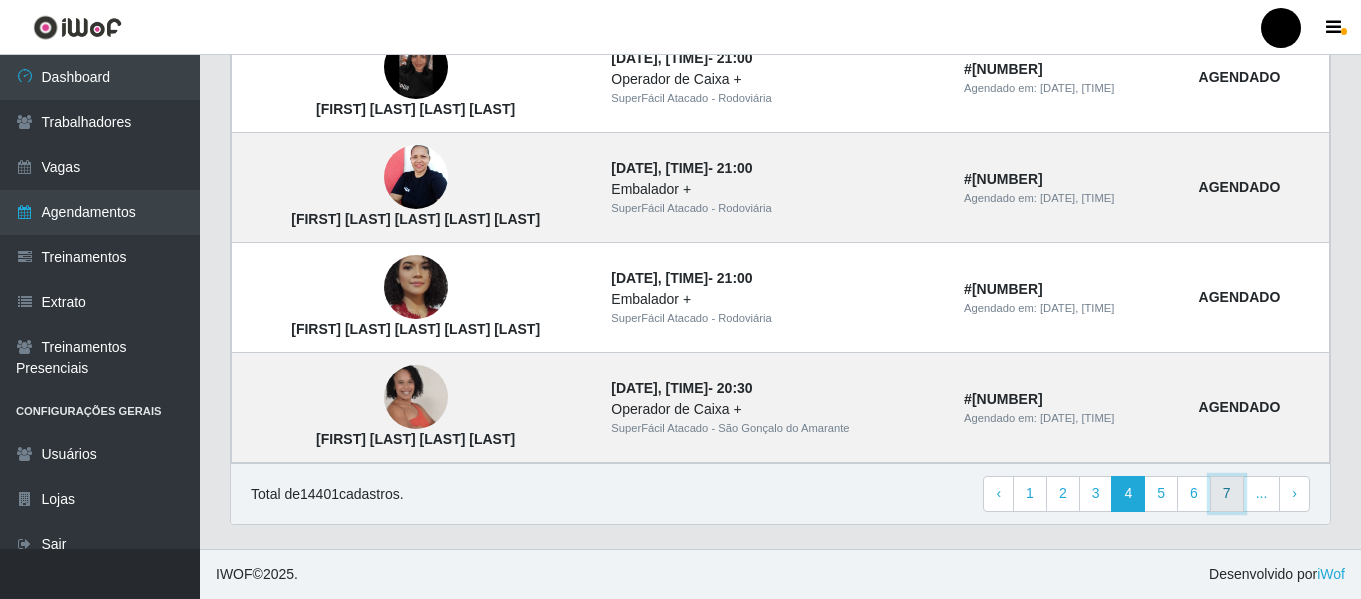 click on "7" at bounding box center [1227, 494] 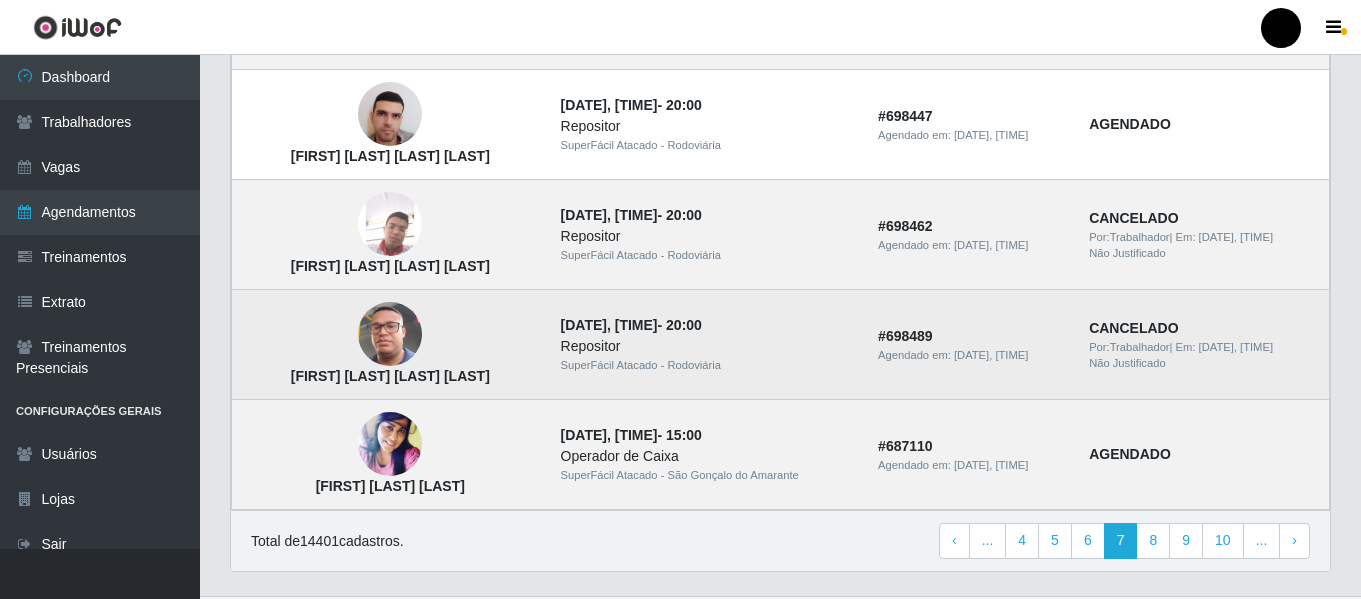 scroll, scrollTop: 1489, scrollLeft: 0, axis: vertical 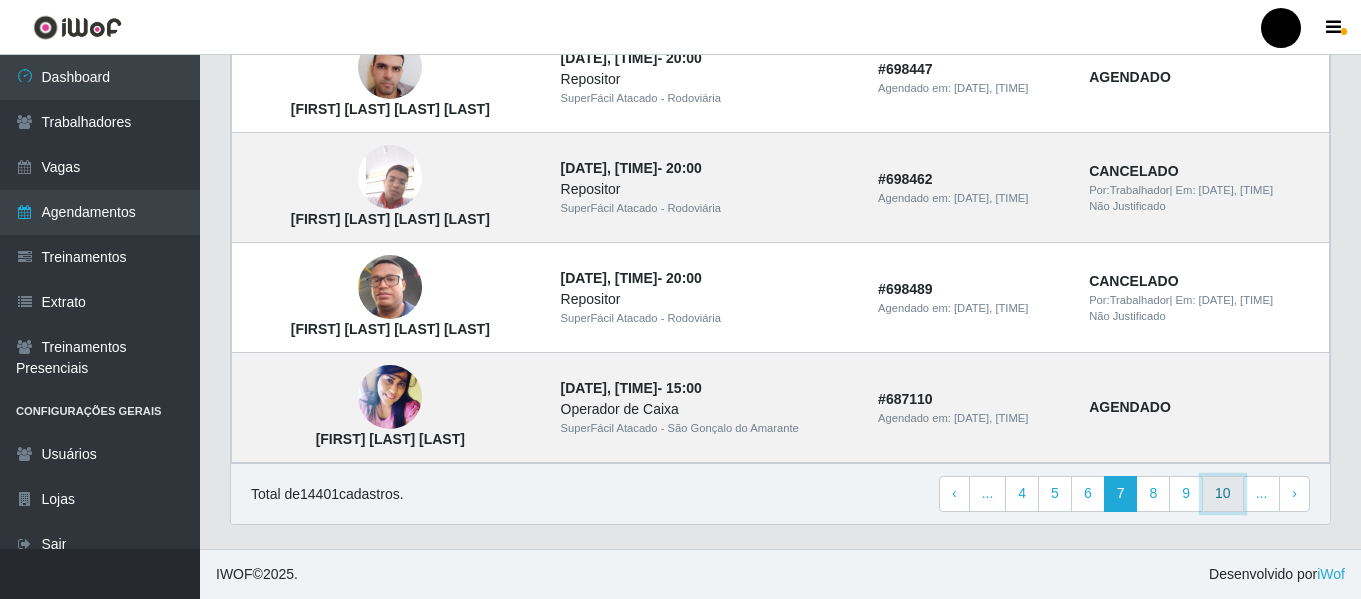 click on "10" at bounding box center [1223, 494] 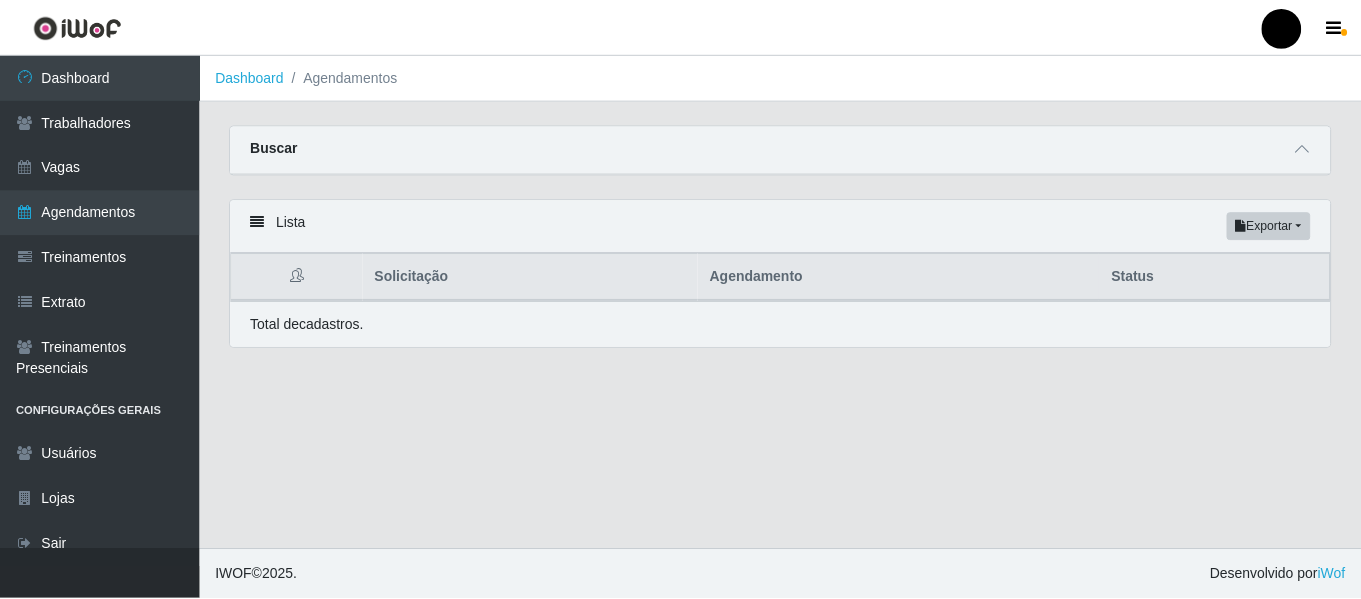 scroll, scrollTop: 0, scrollLeft: 0, axis: both 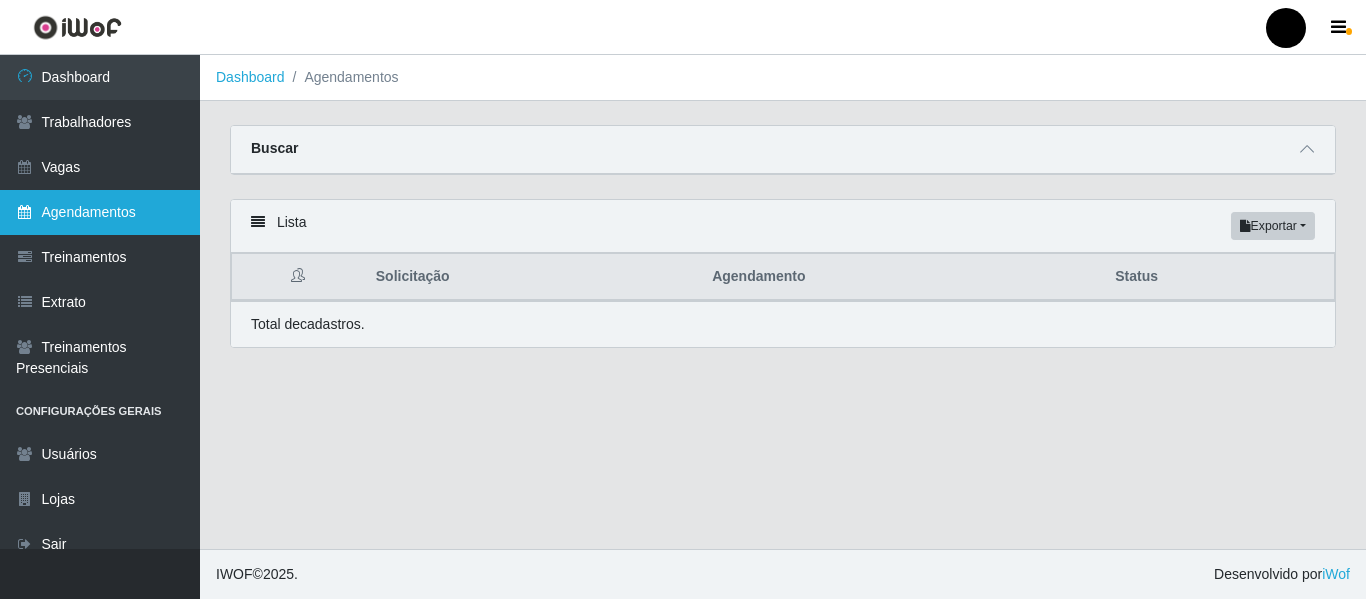 click on "Agendamentos" at bounding box center (100, 212) 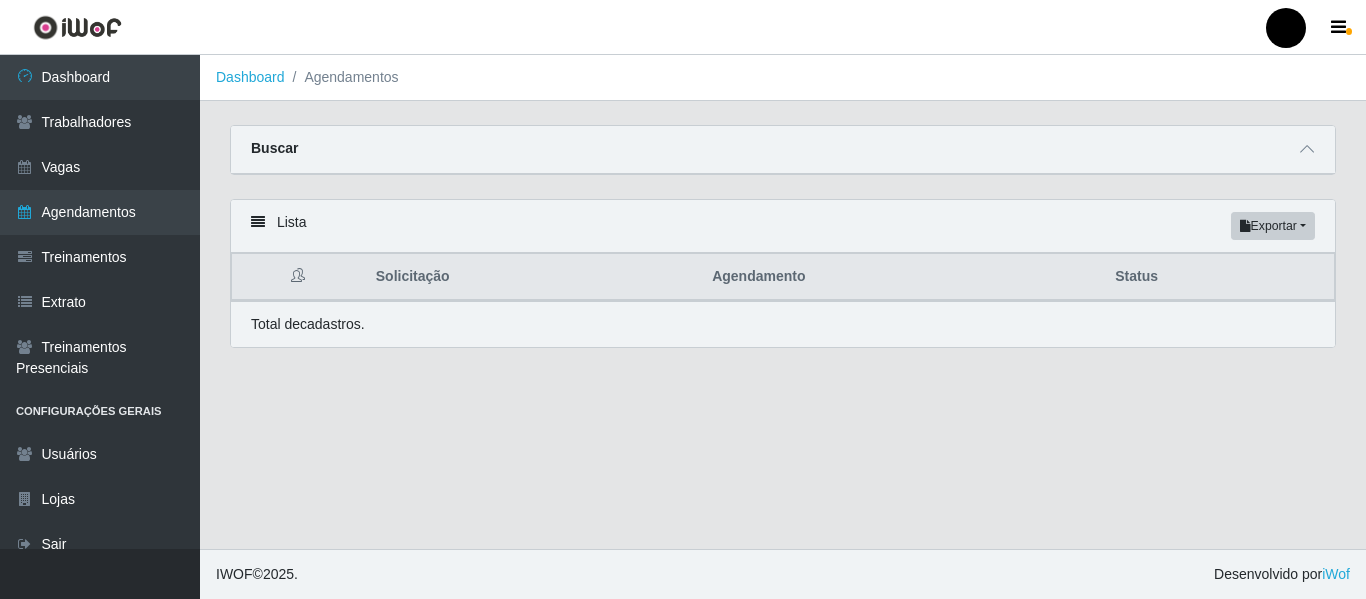 click on "Solicitação" at bounding box center [532, 277] 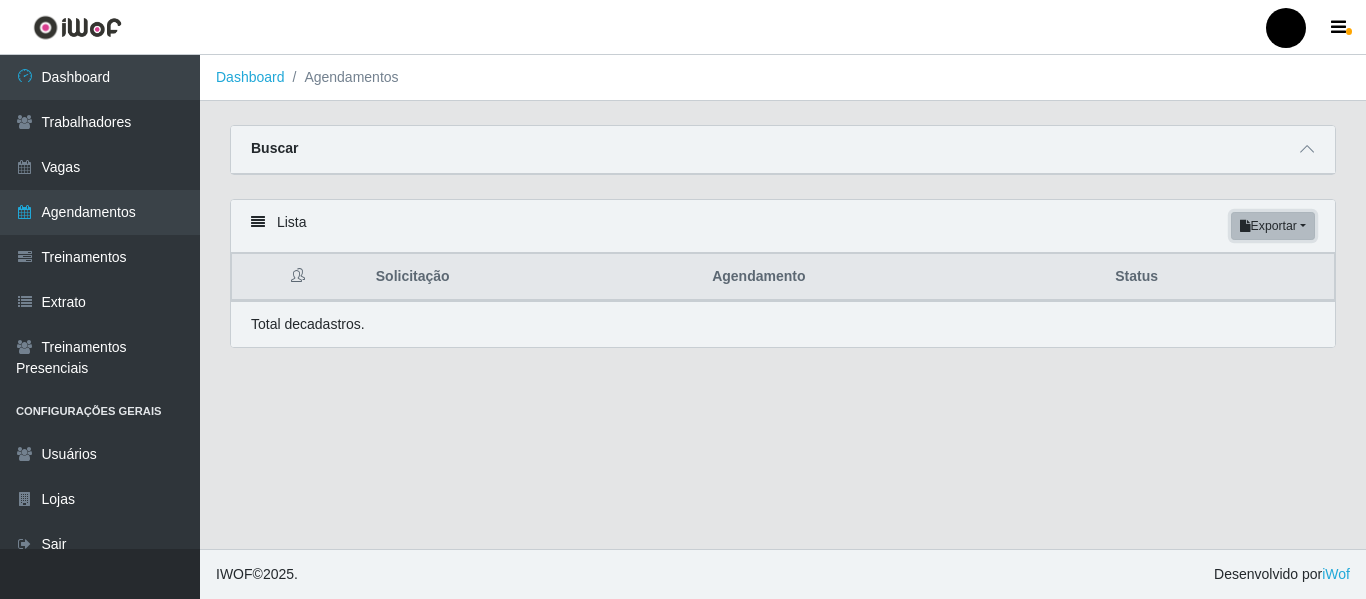 click on "Exportar" at bounding box center [1273, 226] 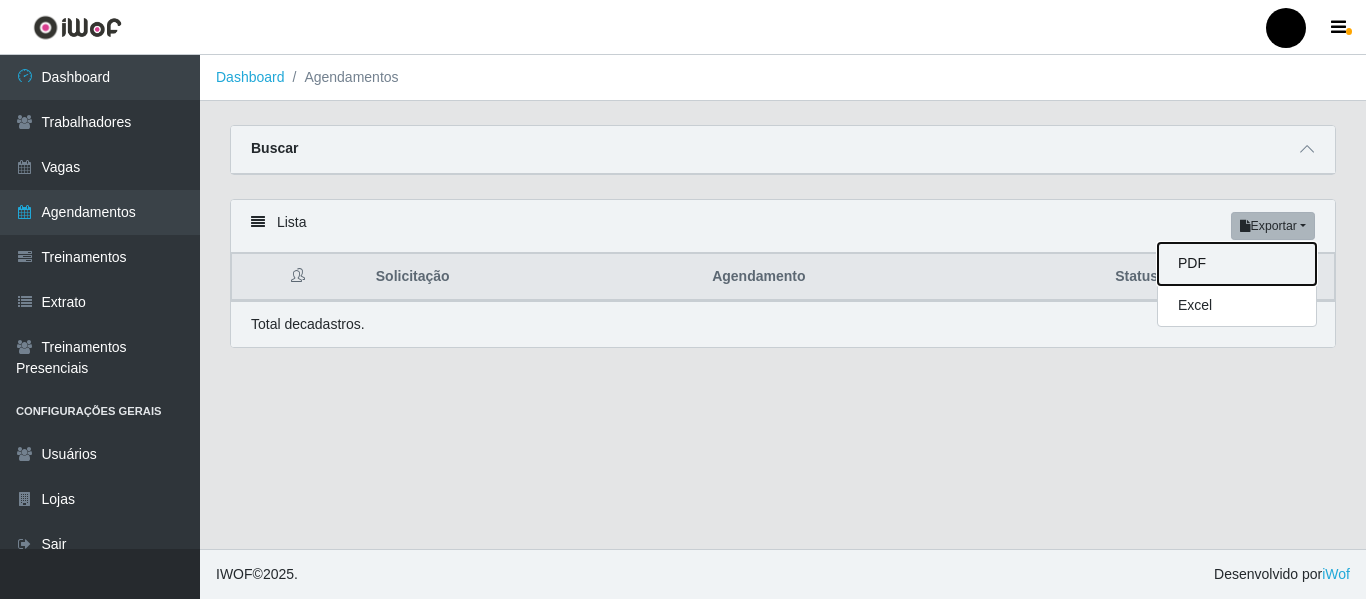 click on "PDF" at bounding box center [1237, 264] 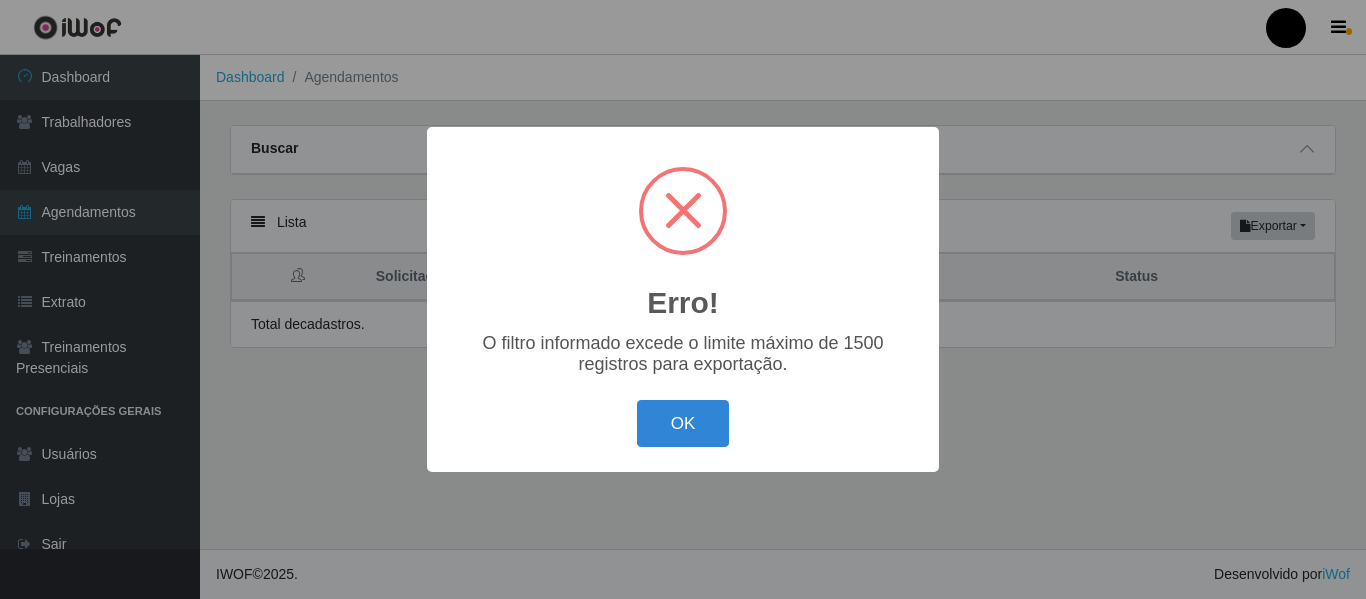 click on "Erro! × O filtro informado excede o limite máximo de 1500 registros para exportação. OK Cancel" at bounding box center (683, 299) 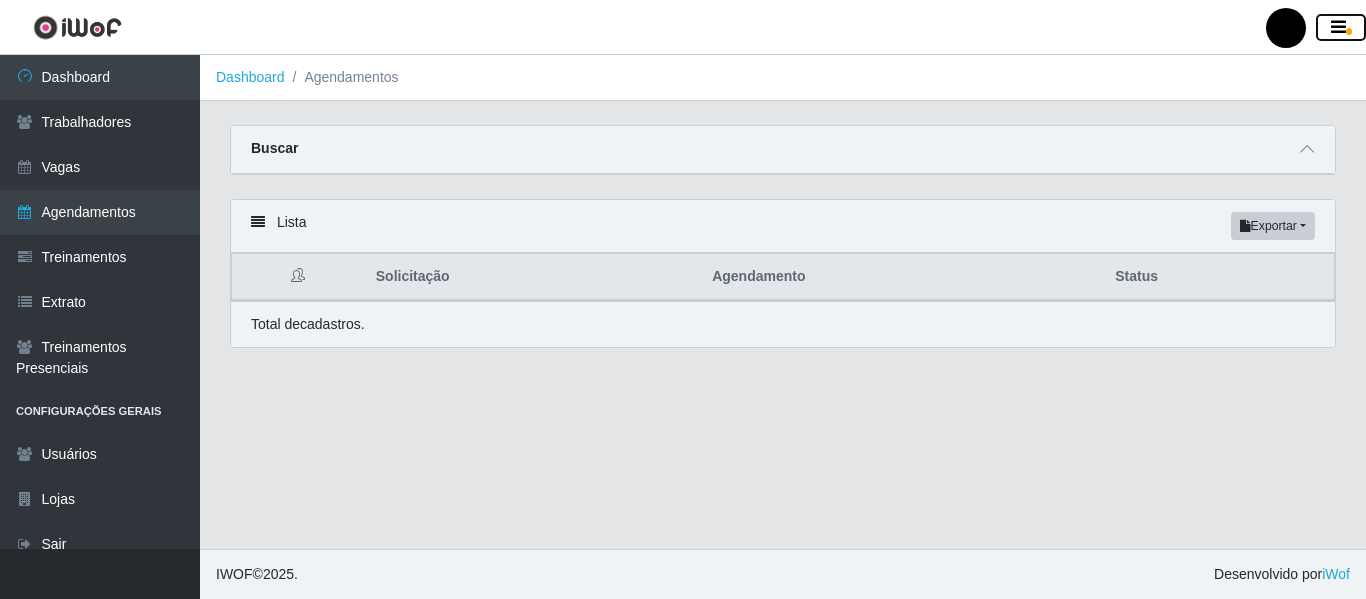 click at bounding box center (1338, 28) 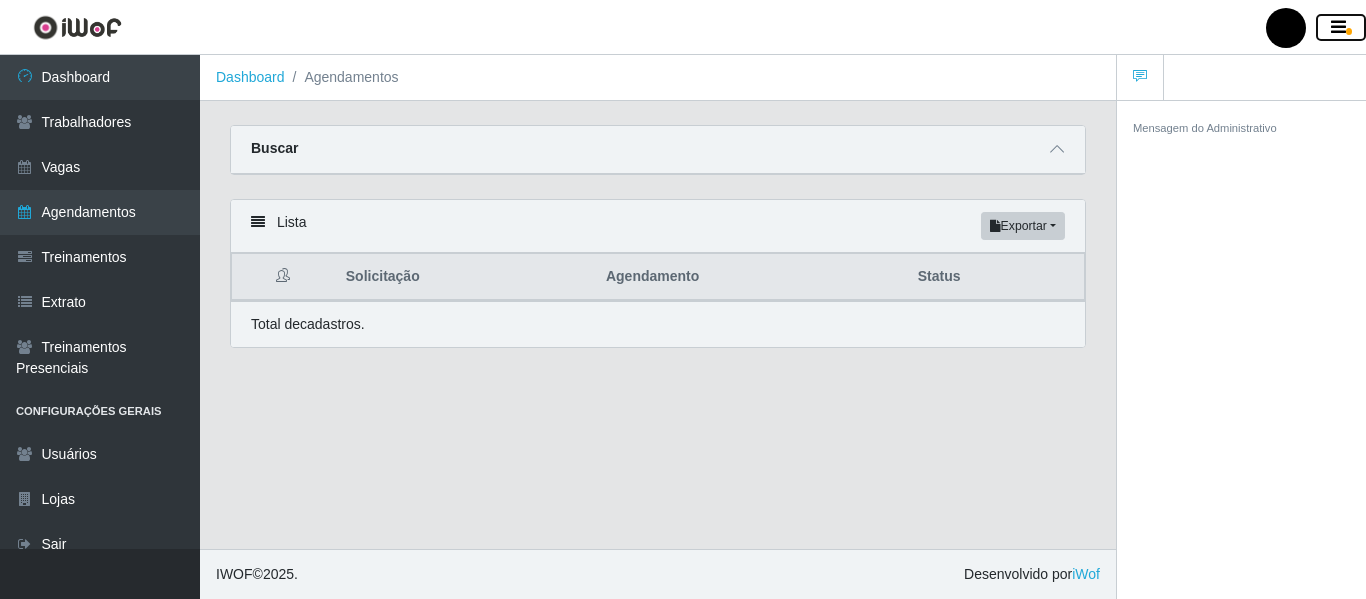 click at bounding box center [1338, 28] 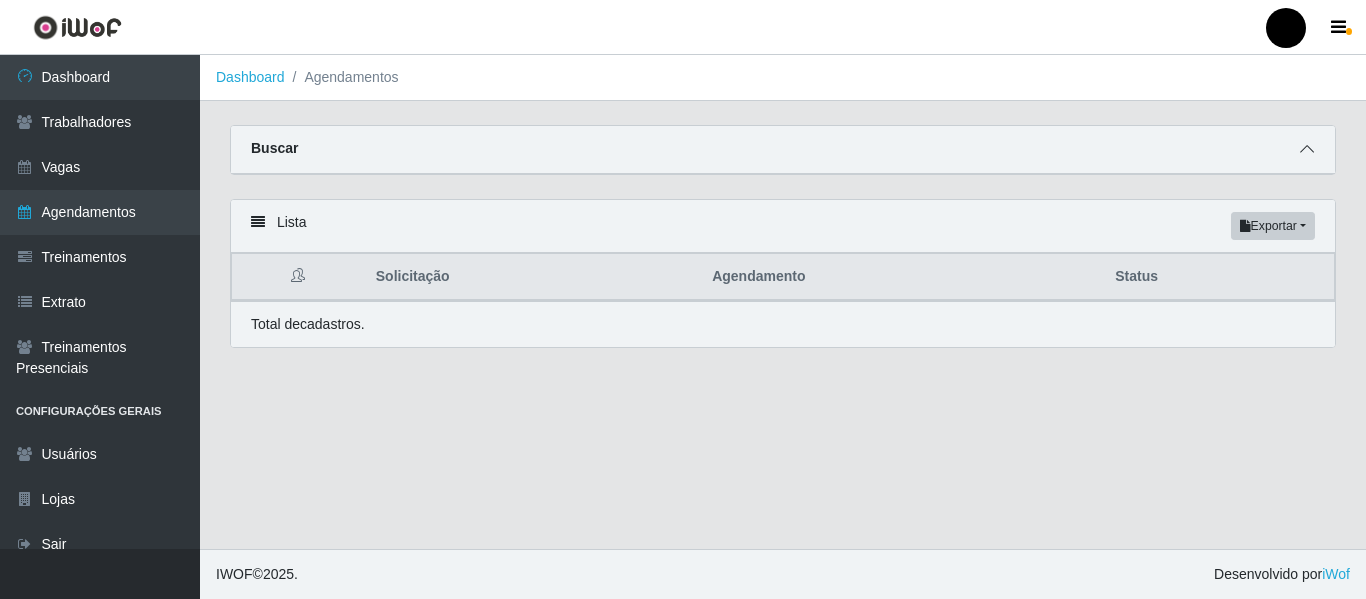 click at bounding box center [1307, 149] 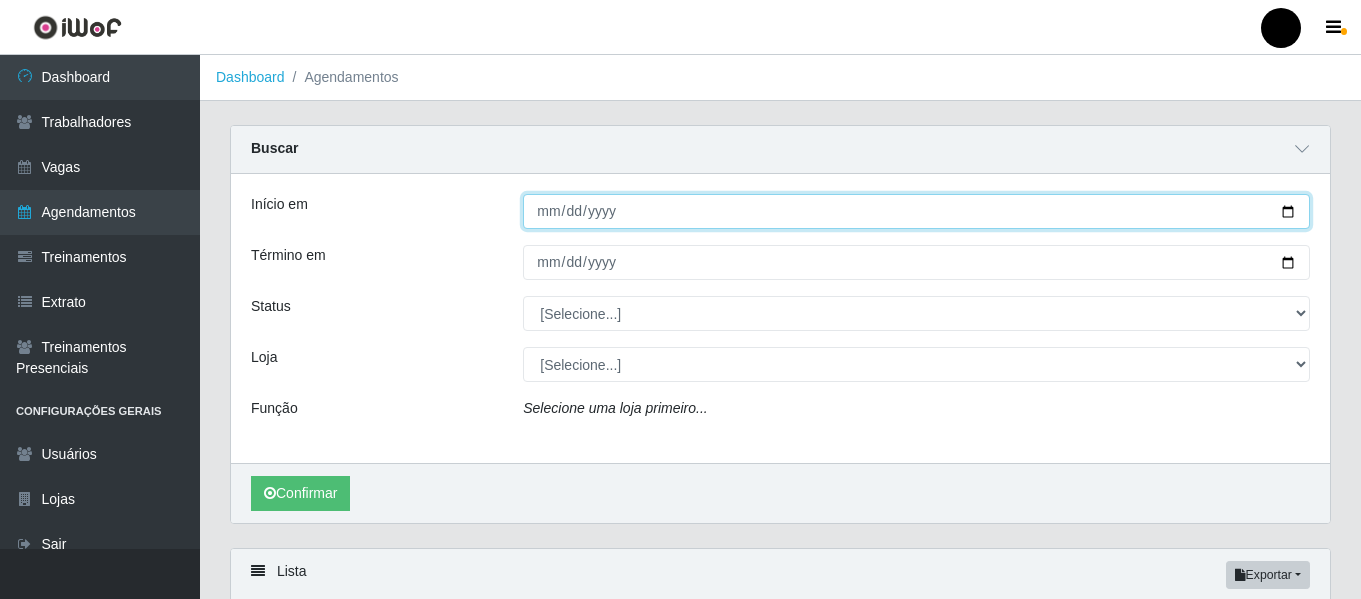 click on "Início em" at bounding box center (916, 211) 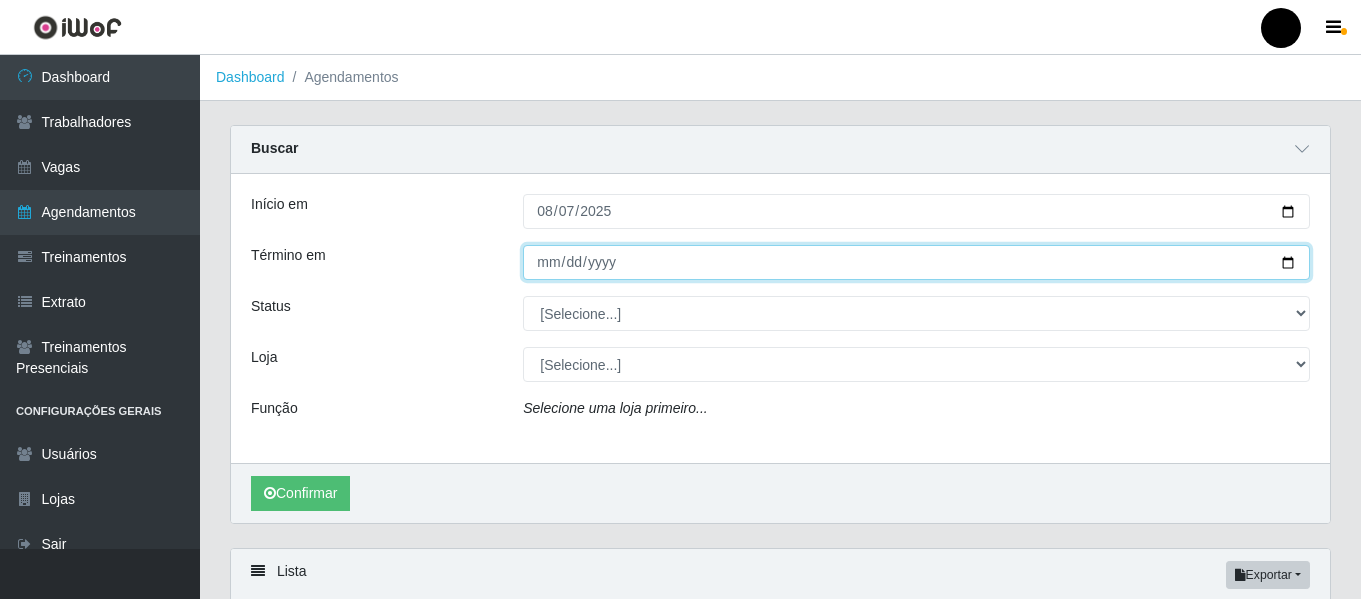 click on "Término em" at bounding box center (916, 262) 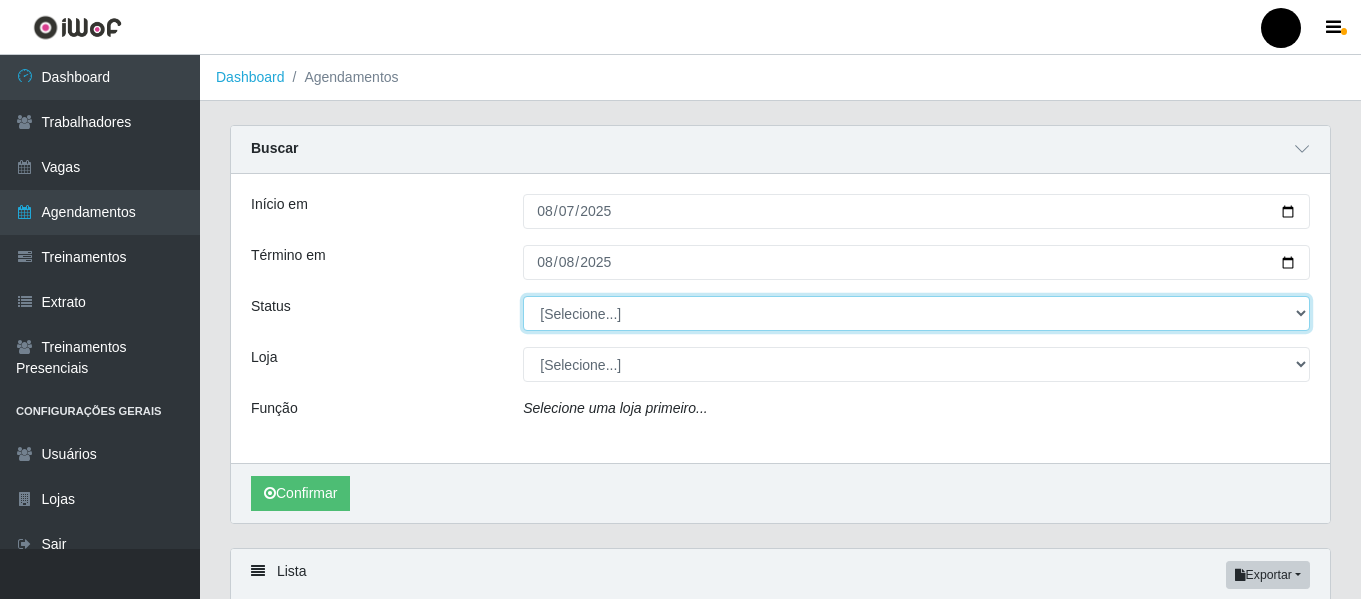 click on "[Selecione...] AGENDADO AGUARDANDO LIBERAR EM ANDAMENTO EM REVISÃO FINALIZADO CANCELADO FALTA" at bounding box center (916, 313) 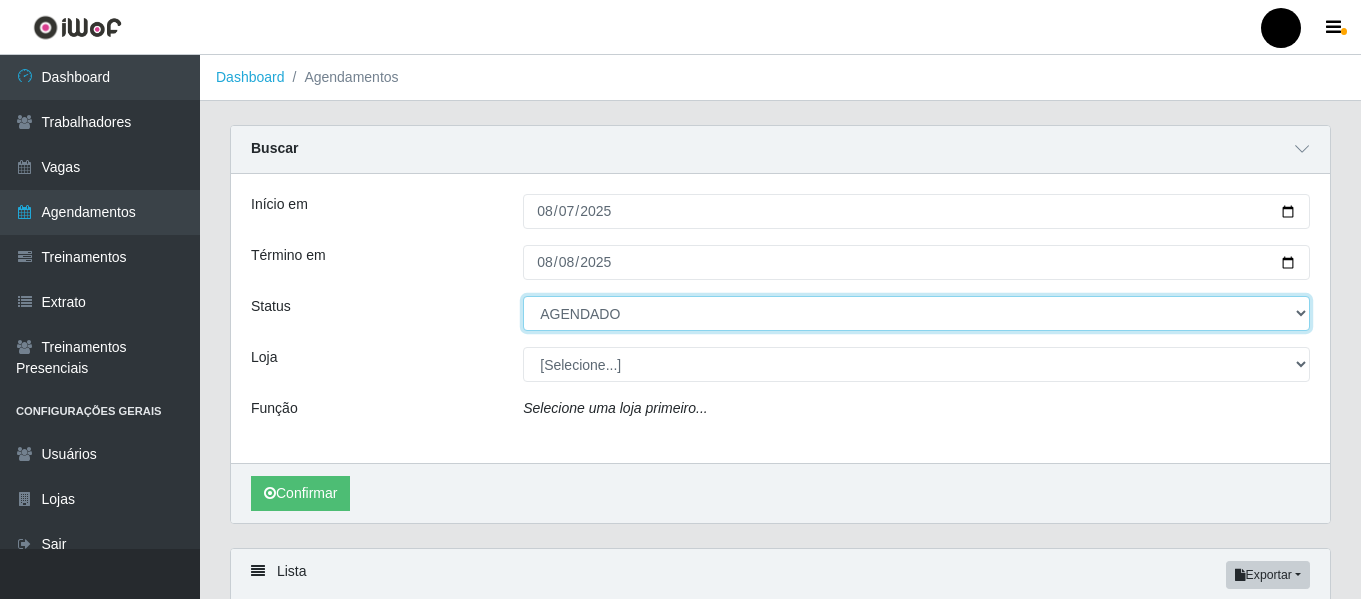 click on "[Selecione...] AGENDADO AGUARDANDO LIBERAR EM ANDAMENTO EM REVISÃO FINALIZADO CANCELADO FALTA" at bounding box center [916, 313] 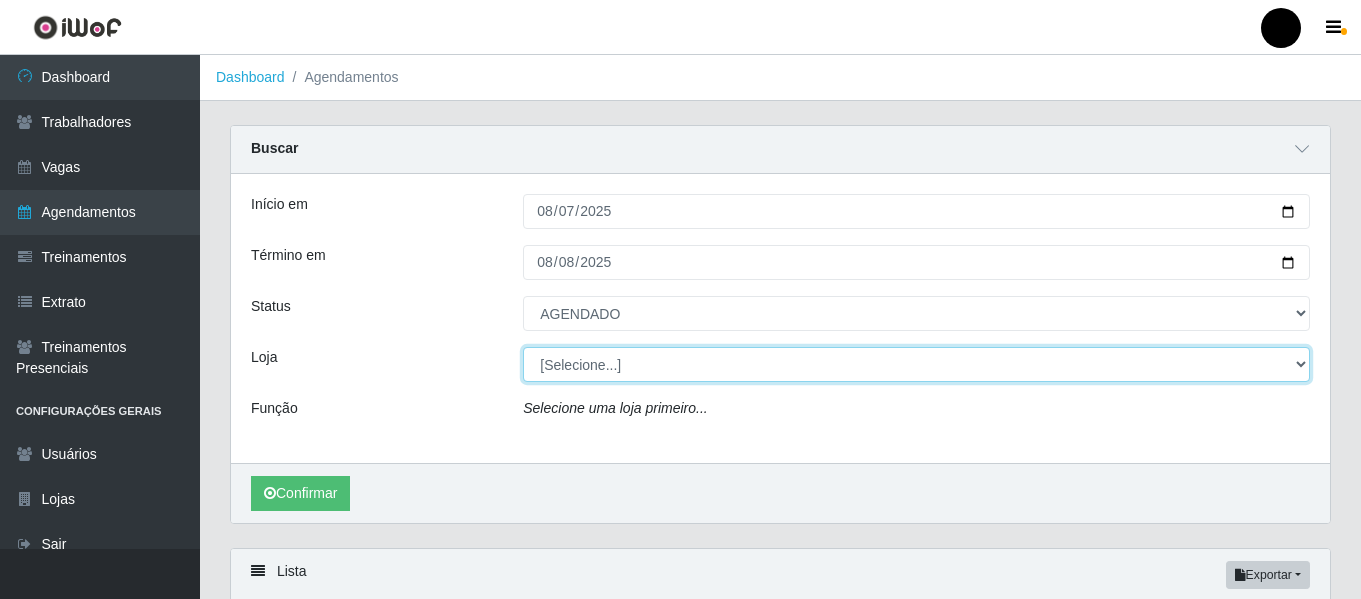click on "[Selecione...] SuperFácil Atacado - Emaús SuperFácil Atacado - Rodoviária SuperFácil Atacado - São Gonçalo do Amarante" at bounding box center (916, 364) 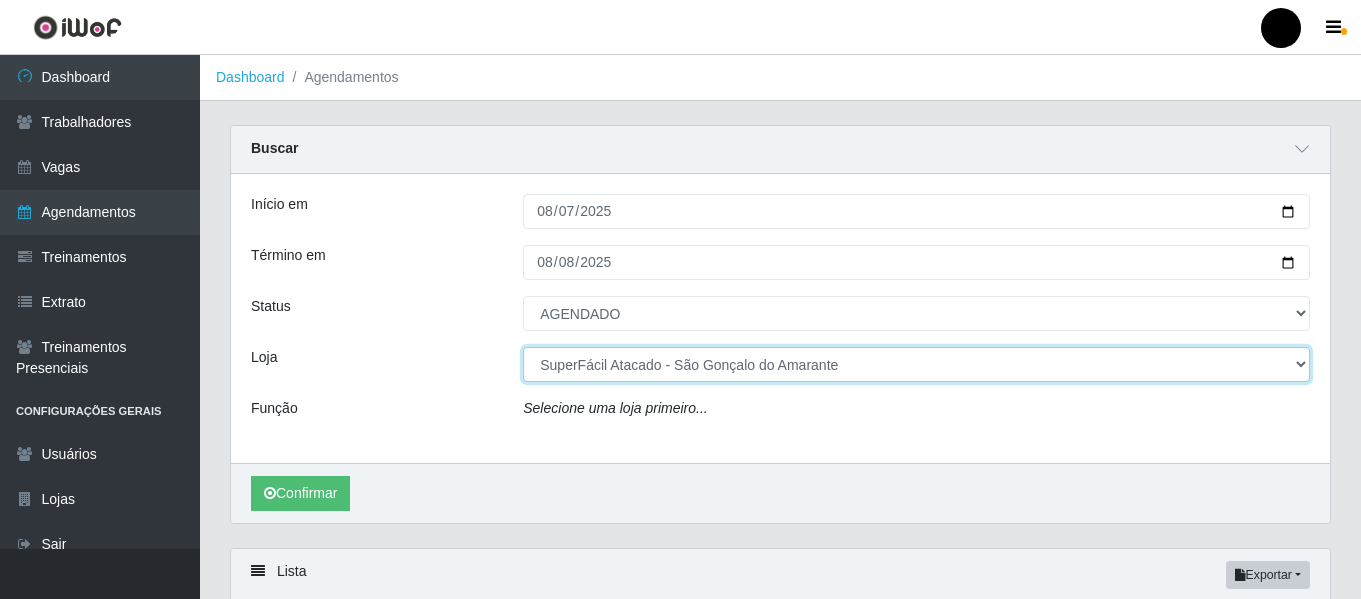 click on "[Selecione...] SuperFácil Atacado - Emaús SuperFácil Atacado - Rodoviária SuperFácil Atacado - São Gonçalo do Amarante" at bounding box center [916, 364] 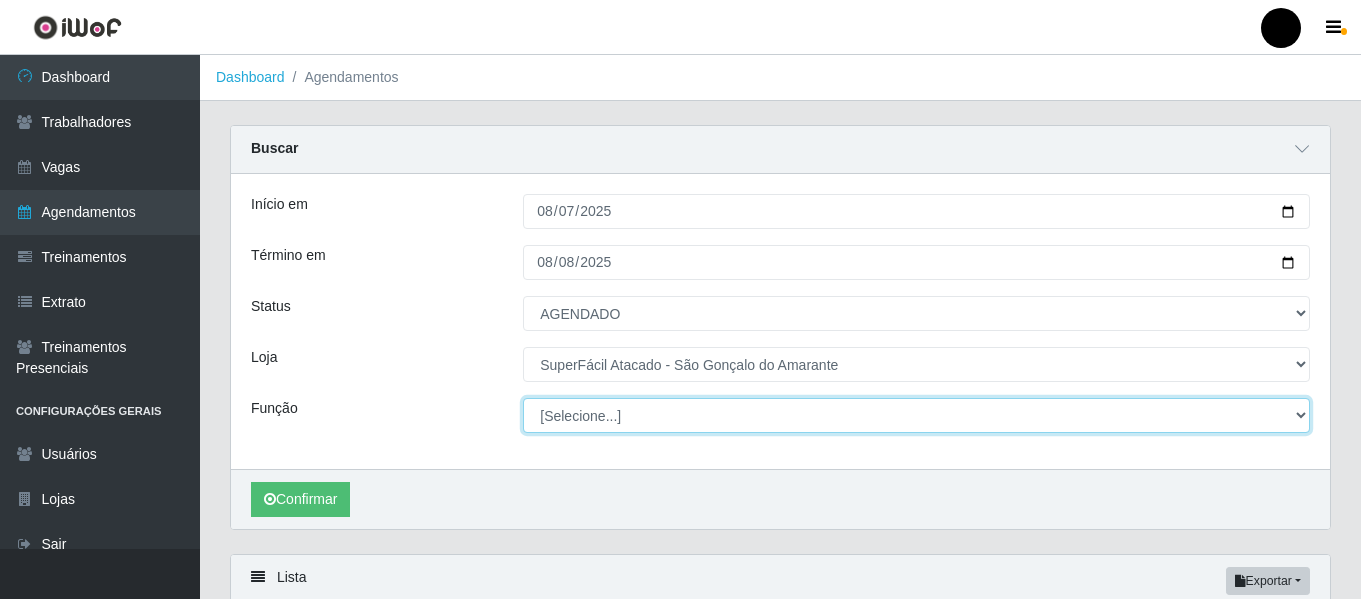 click on "[Selecione...] Auxiliar de Estacionamento Auxiliar de Estacionamento + Auxiliar de Estacionamento ++ Balconista de Padaria  Balconista de Padaria + Embalador Embalador + Embalador ++ Operador de Caixa Operador de Caixa + Operador de Caixa ++ Repositor de Hortifruti Repositor de Hortifruti + Repositor de Hortifruti ++" at bounding box center [916, 415] 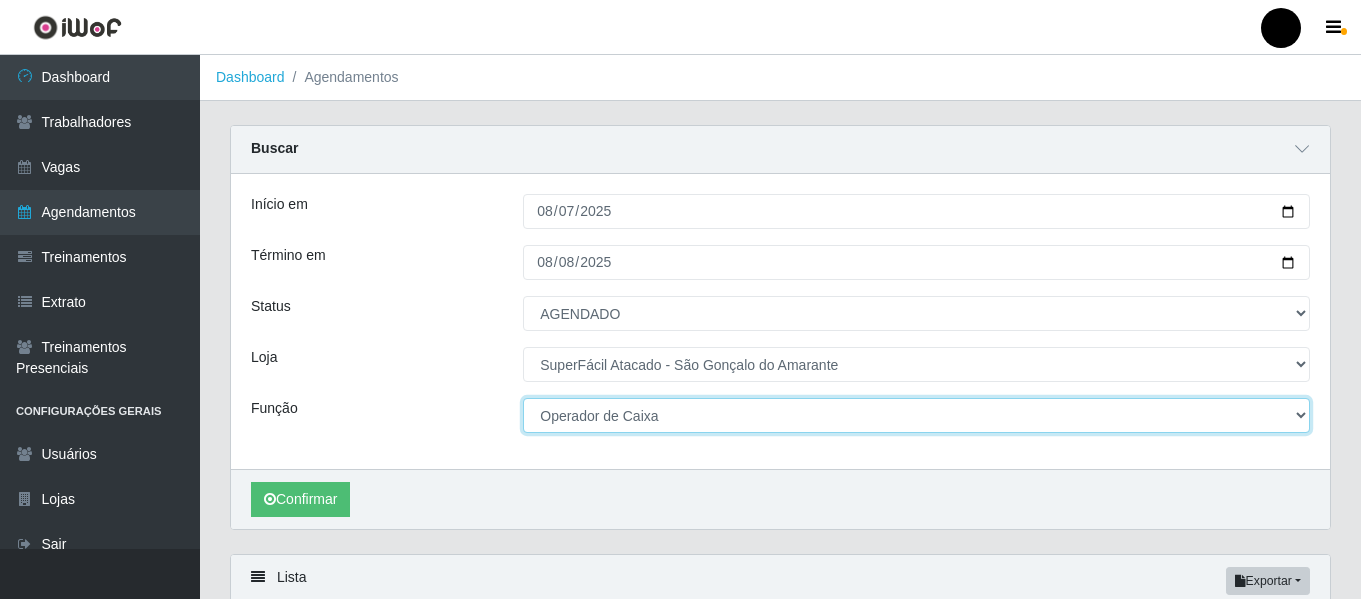 click on "[Selecione...] Auxiliar de Estacionamento Auxiliar de Estacionamento + Auxiliar de Estacionamento ++ Balconista de Padaria  Balconista de Padaria + Embalador Embalador + Embalador ++ Operador de Caixa Operador de Caixa + Operador de Caixa ++ Repositor de Hortifruti Repositor de Hortifruti + Repositor de Hortifruti ++" at bounding box center [916, 415] 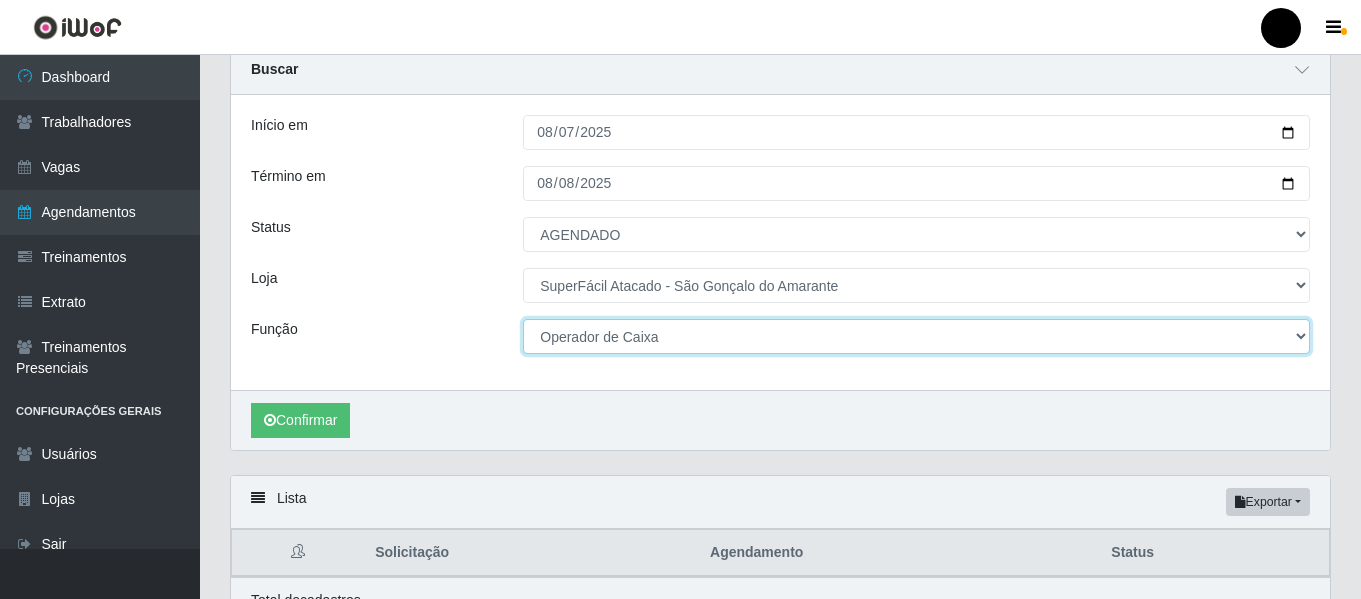 scroll, scrollTop: 179, scrollLeft: 0, axis: vertical 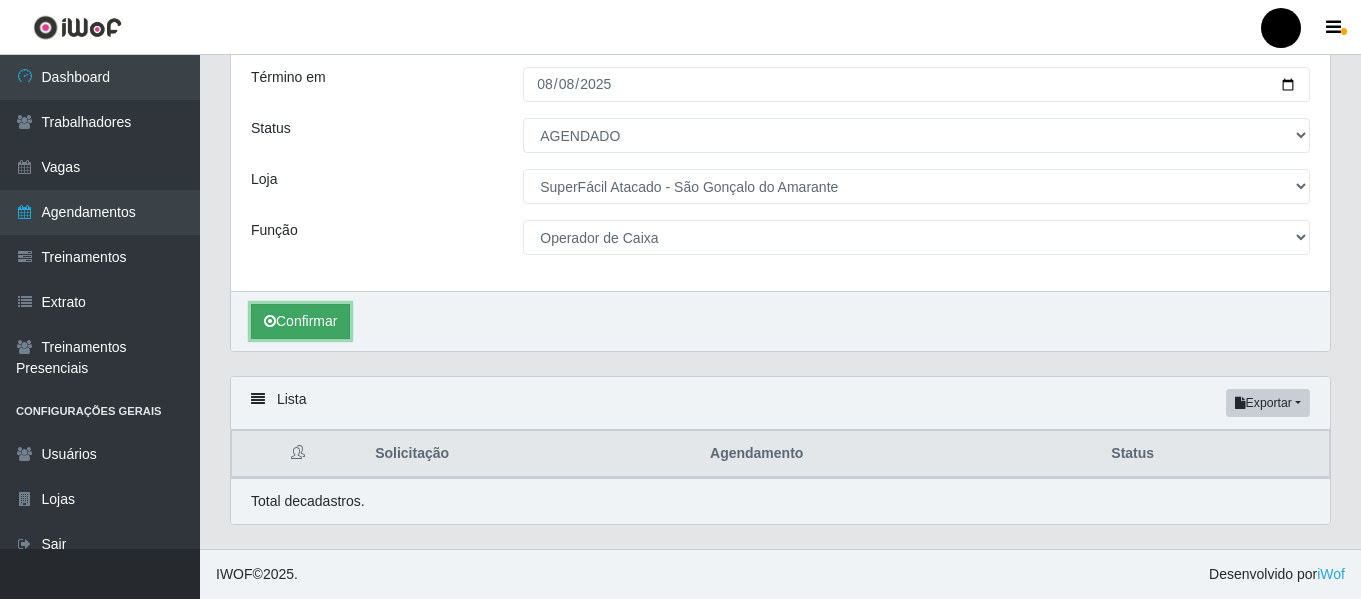 click on "Confirmar" at bounding box center (300, 321) 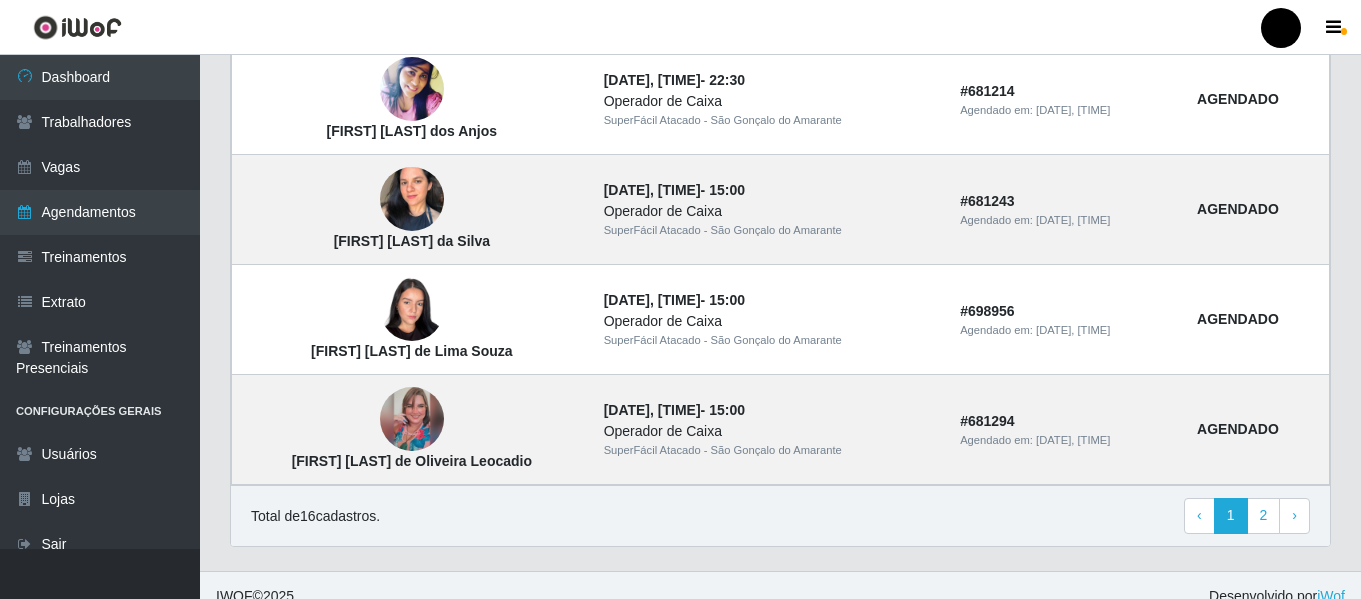 scroll, scrollTop: 1844, scrollLeft: 0, axis: vertical 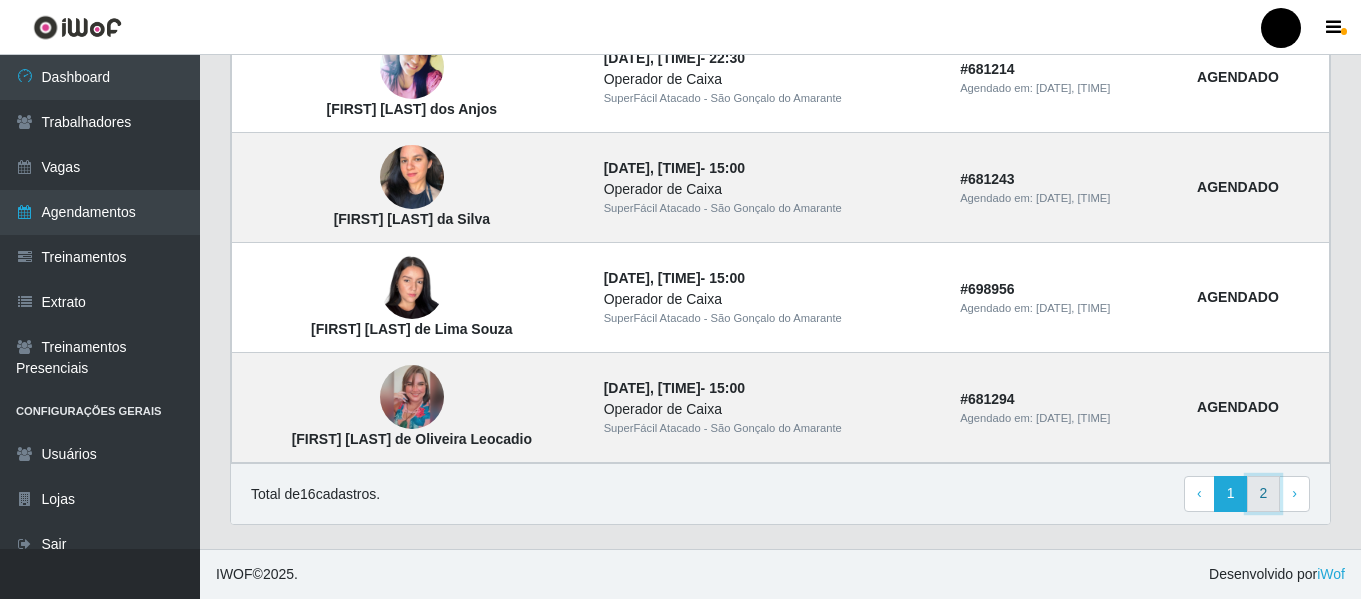 click on "2" at bounding box center [1264, 494] 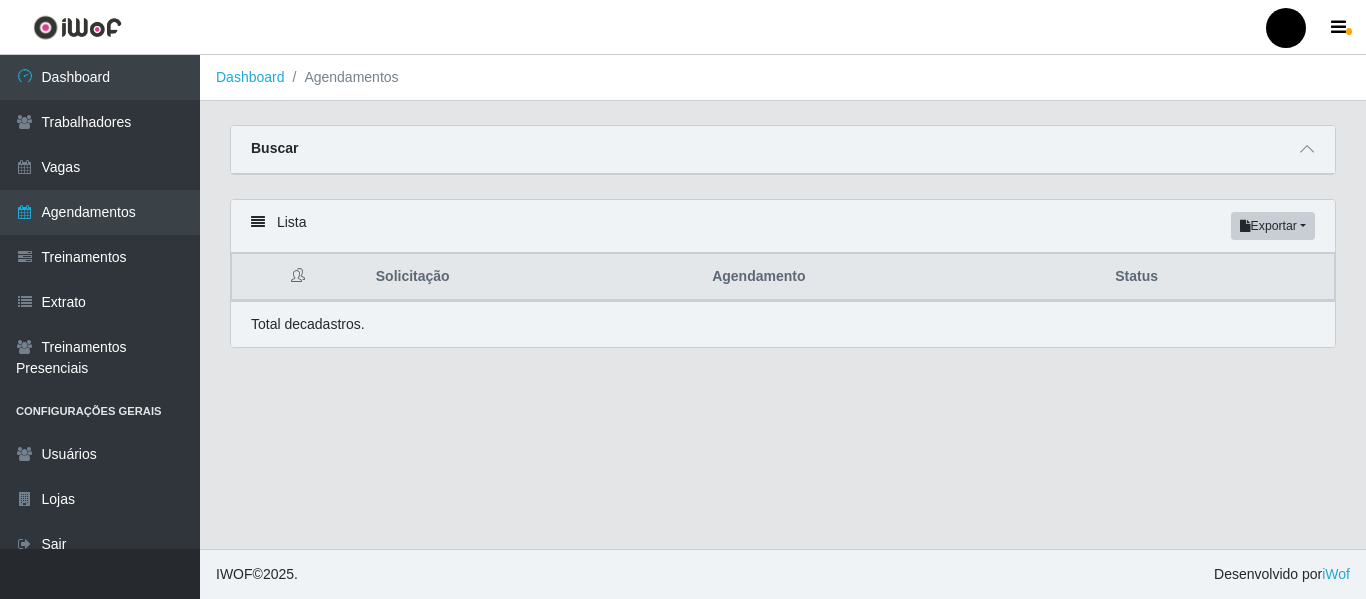 scroll, scrollTop: 0, scrollLeft: 0, axis: both 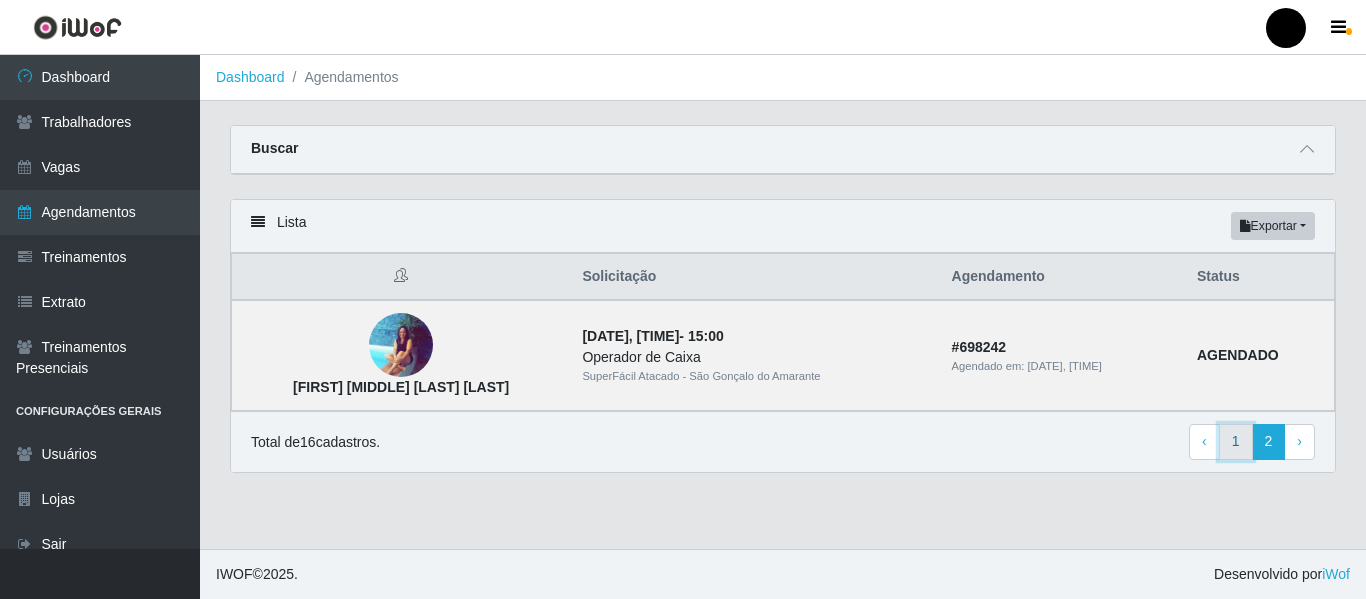click on "1" at bounding box center [1236, 442] 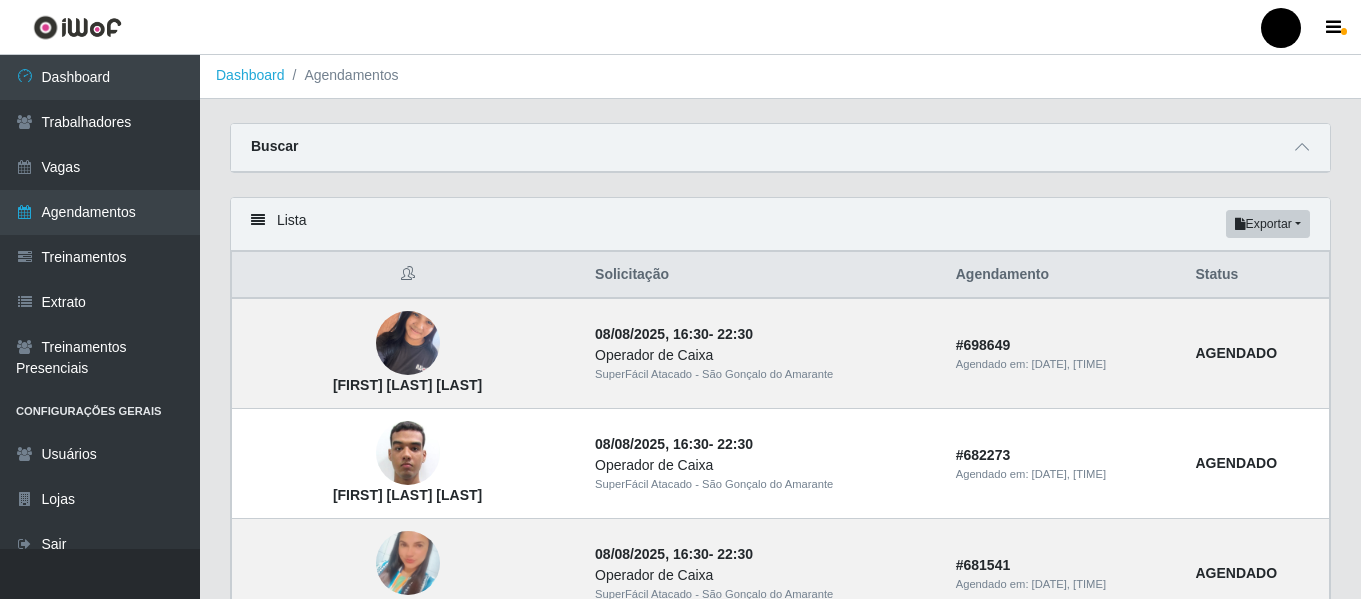 scroll, scrollTop: 0, scrollLeft: 0, axis: both 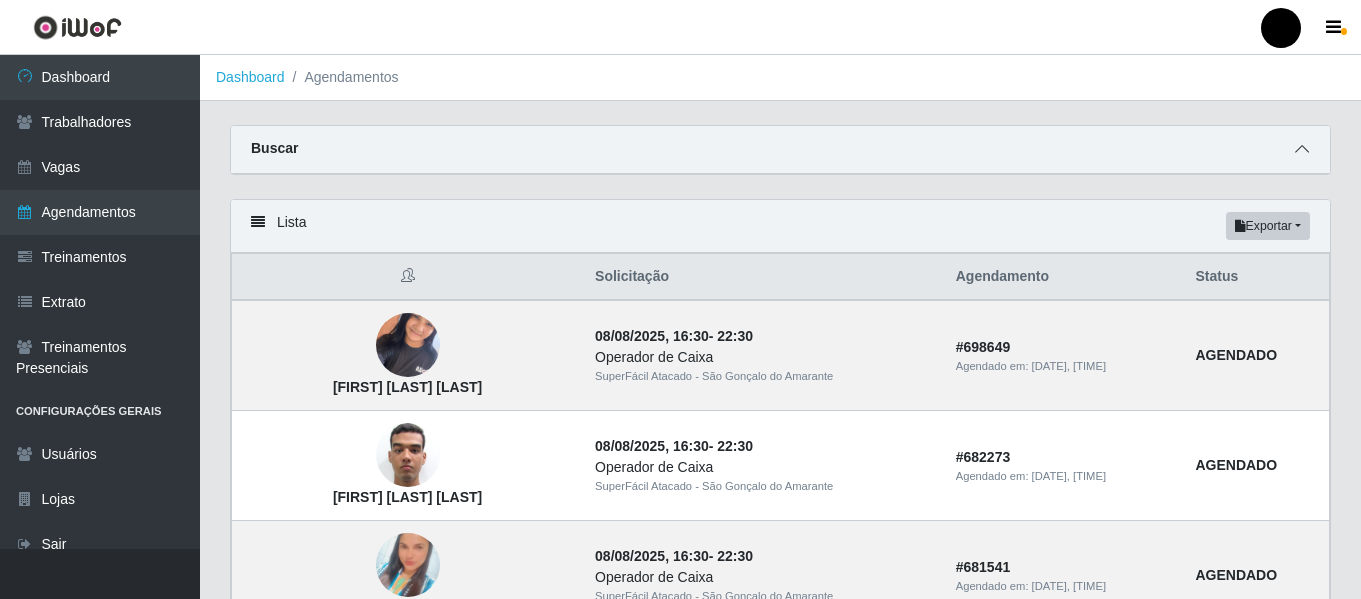 click at bounding box center (1302, 149) 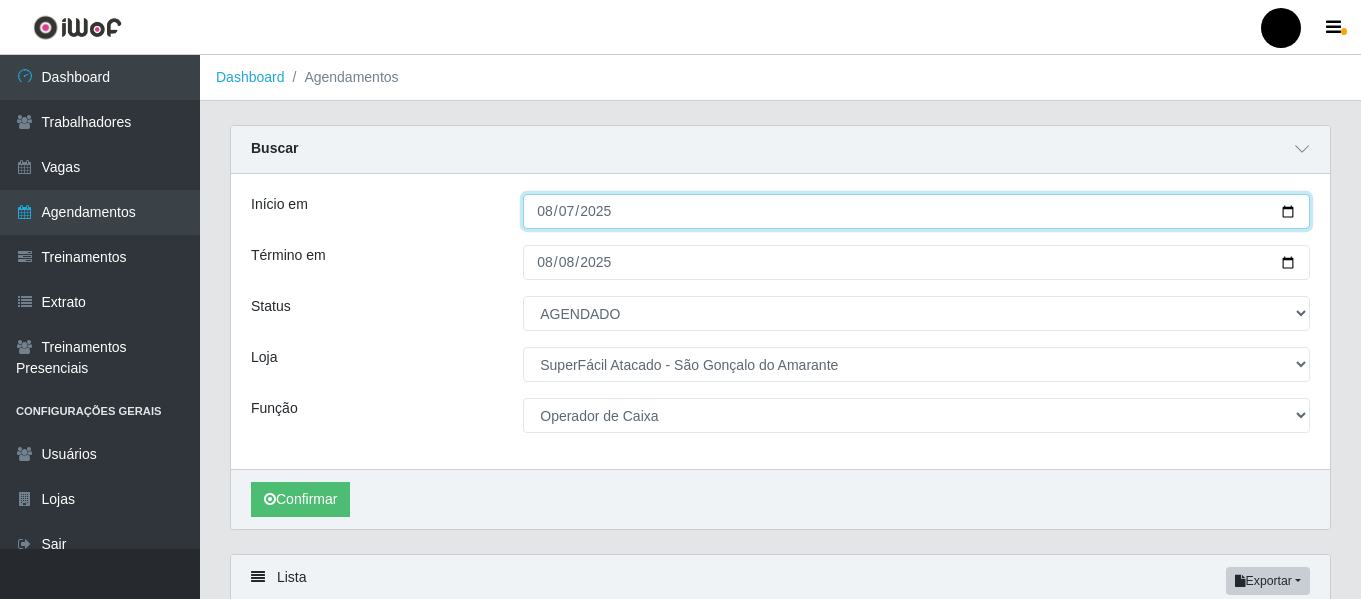 click on "2025-08-07" at bounding box center [916, 211] 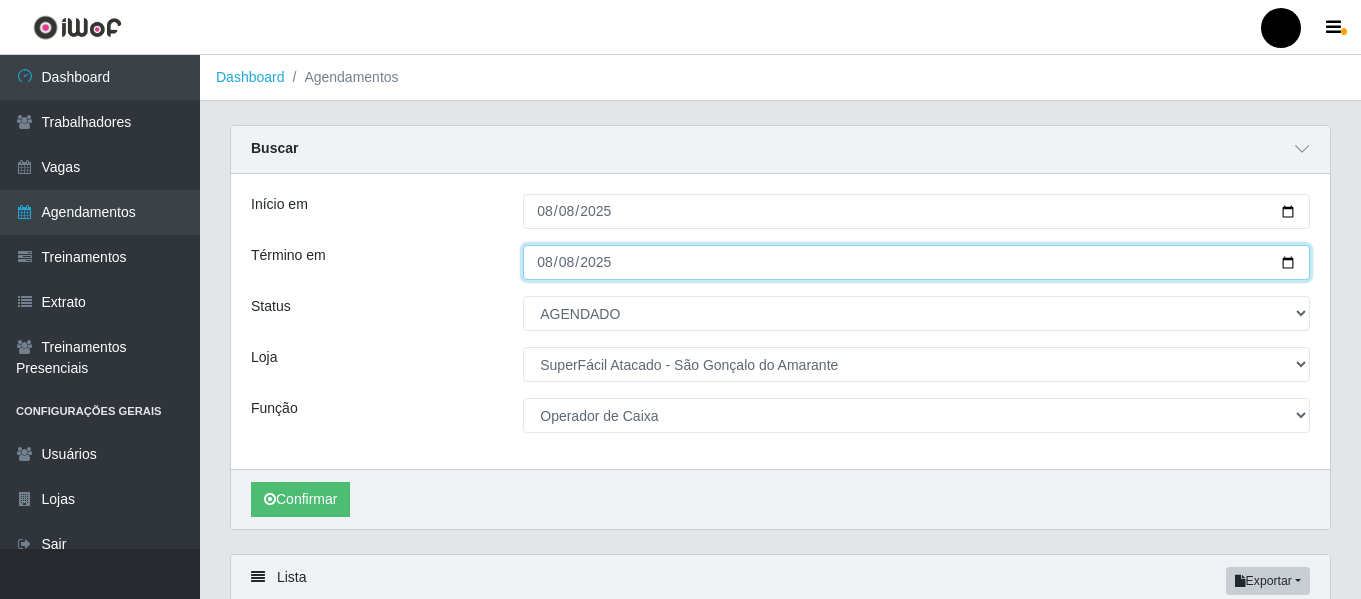 click on "2025-08-08" at bounding box center [916, 262] 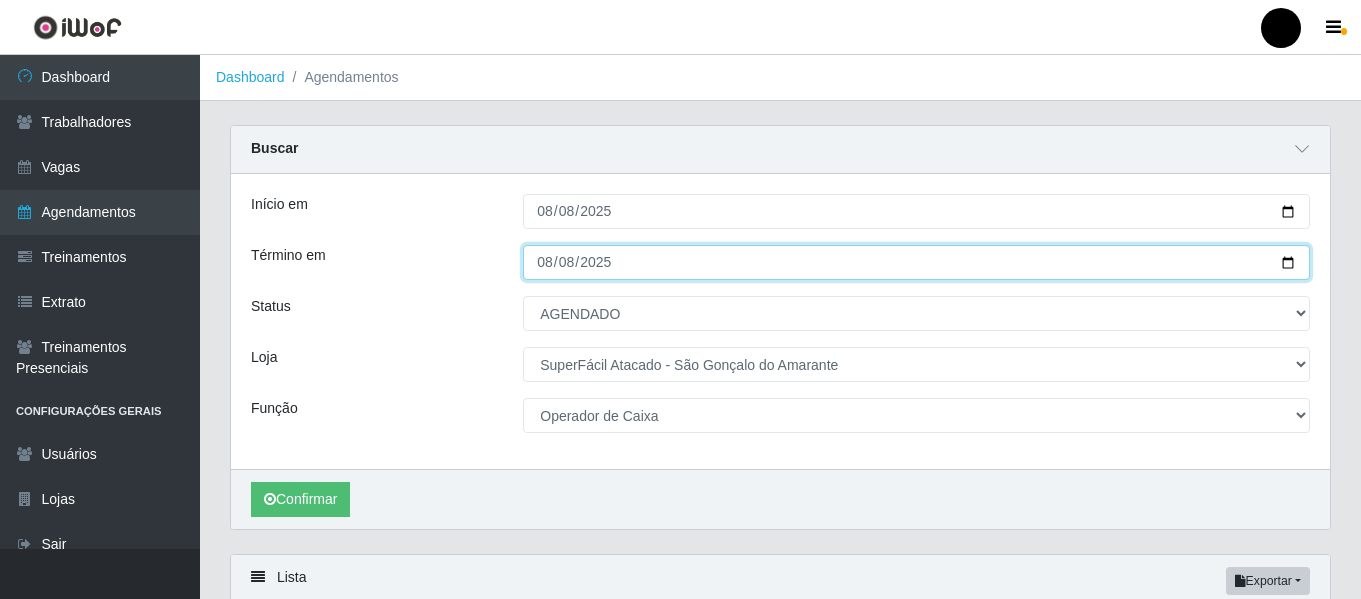 type on "2025-08-09" 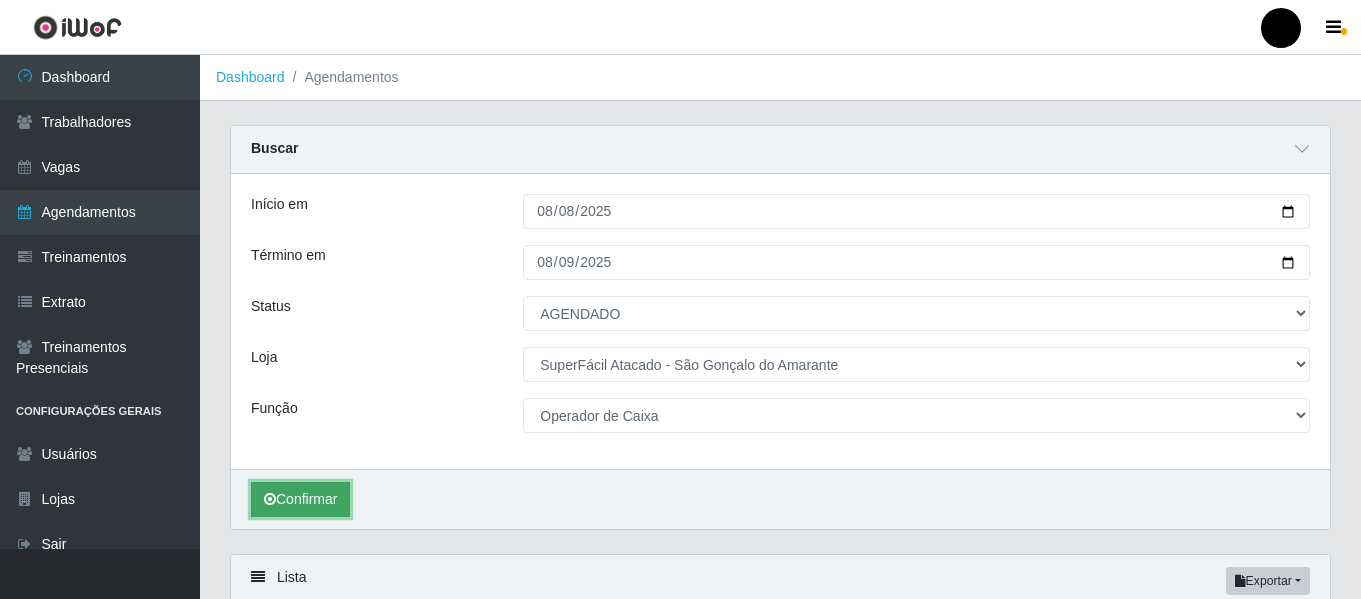 click on "Confirmar" at bounding box center (300, 499) 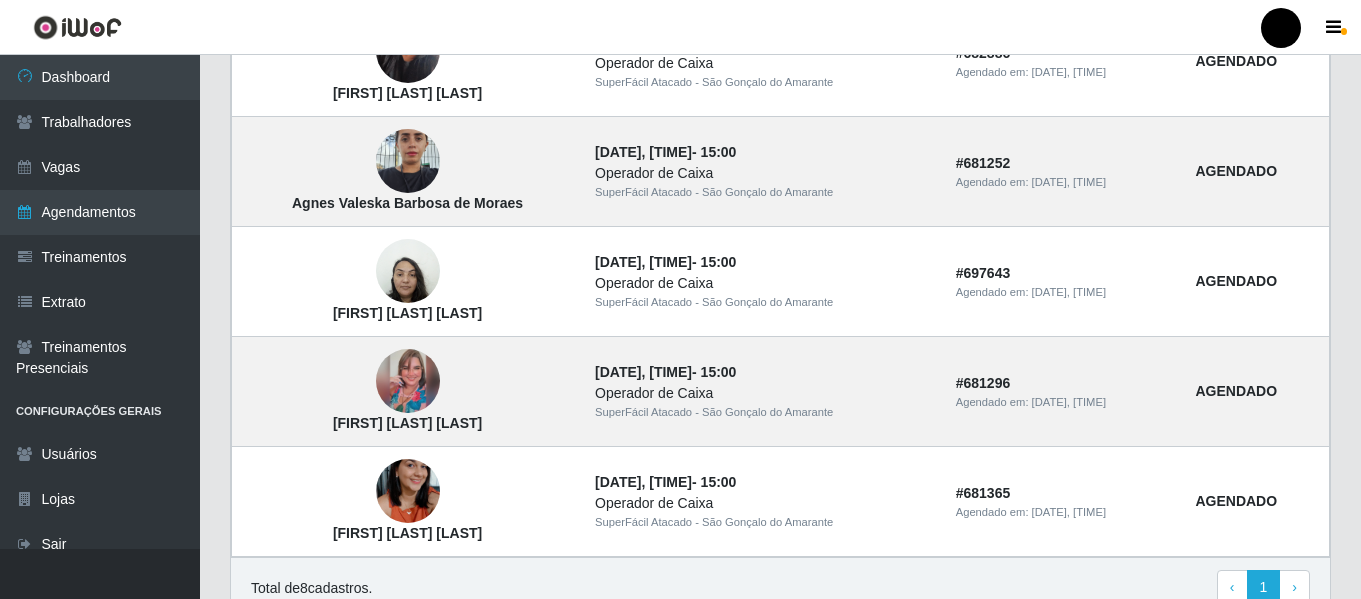 scroll, scrollTop: 1074, scrollLeft: 0, axis: vertical 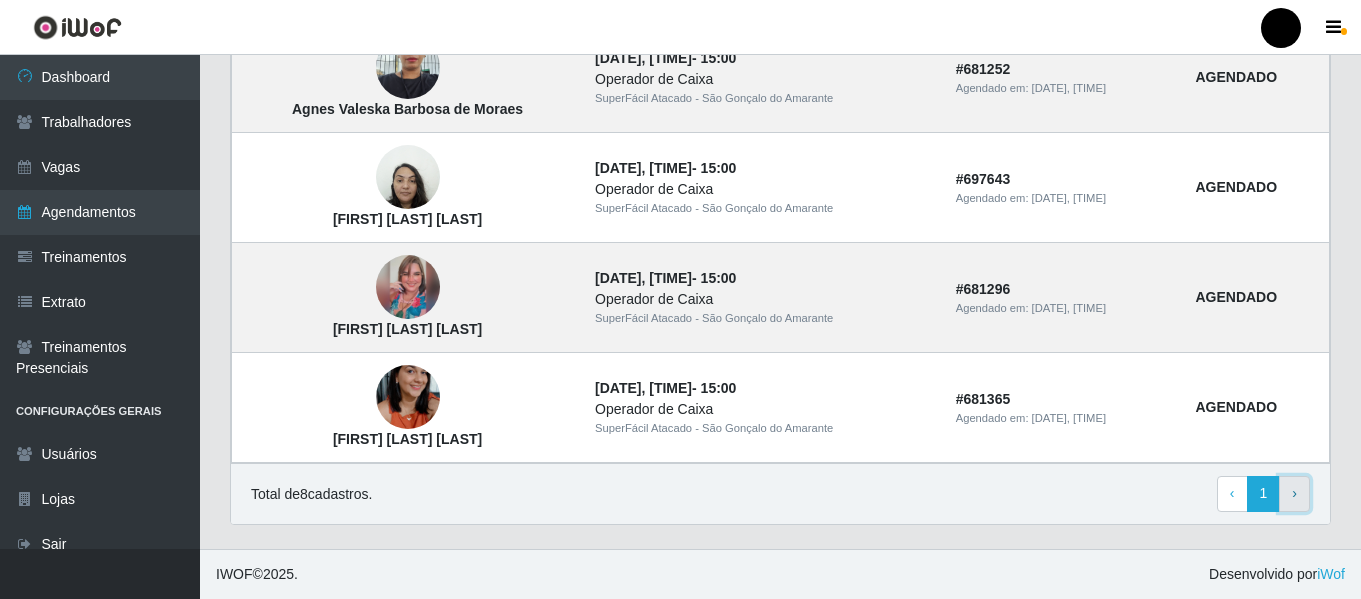 click on "›" at bounding box center (1294, 493) 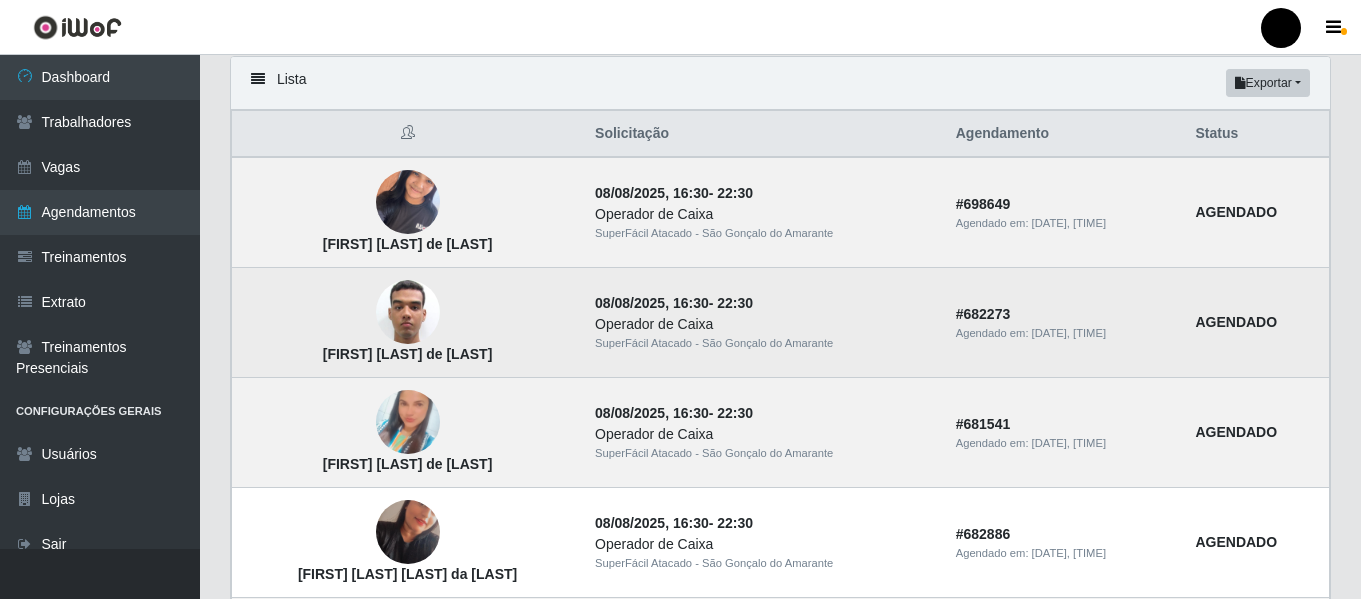 scroll, scrollTop: 0, scrollLeft: 0, axis: both 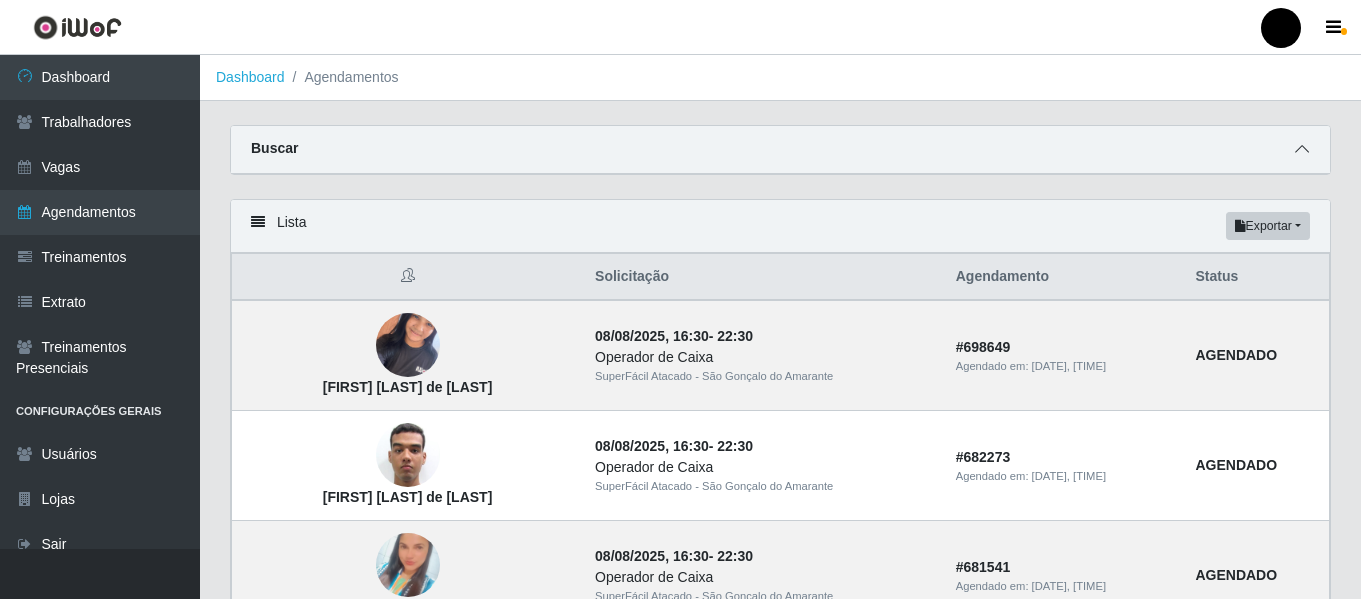 click at bounding box center (1302, 149) 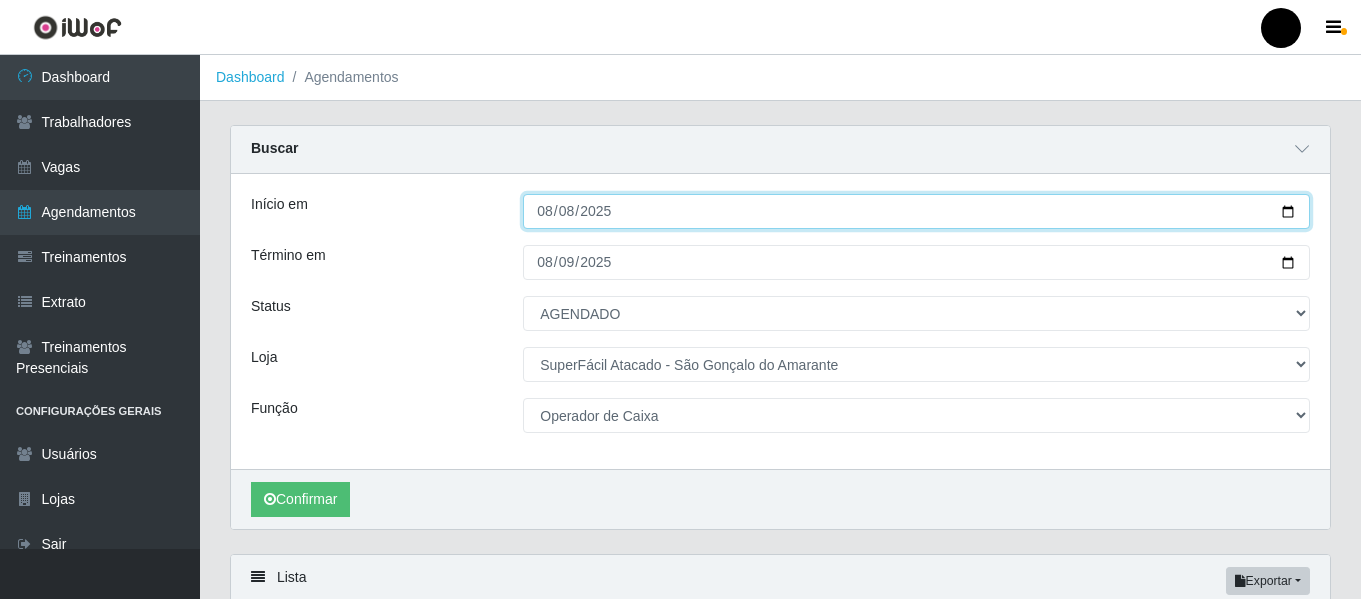 click on "2025-08-08" at bounding box center [916, 211] 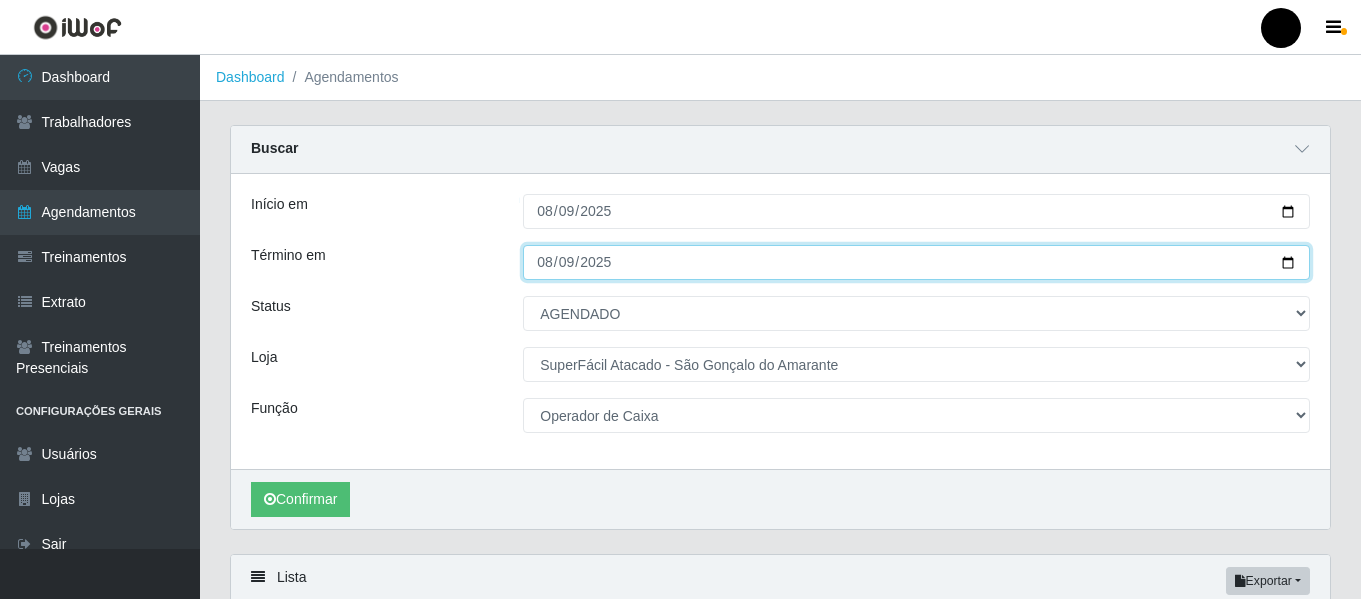 click on "2025-08-09" at bounding box center (916, 262) 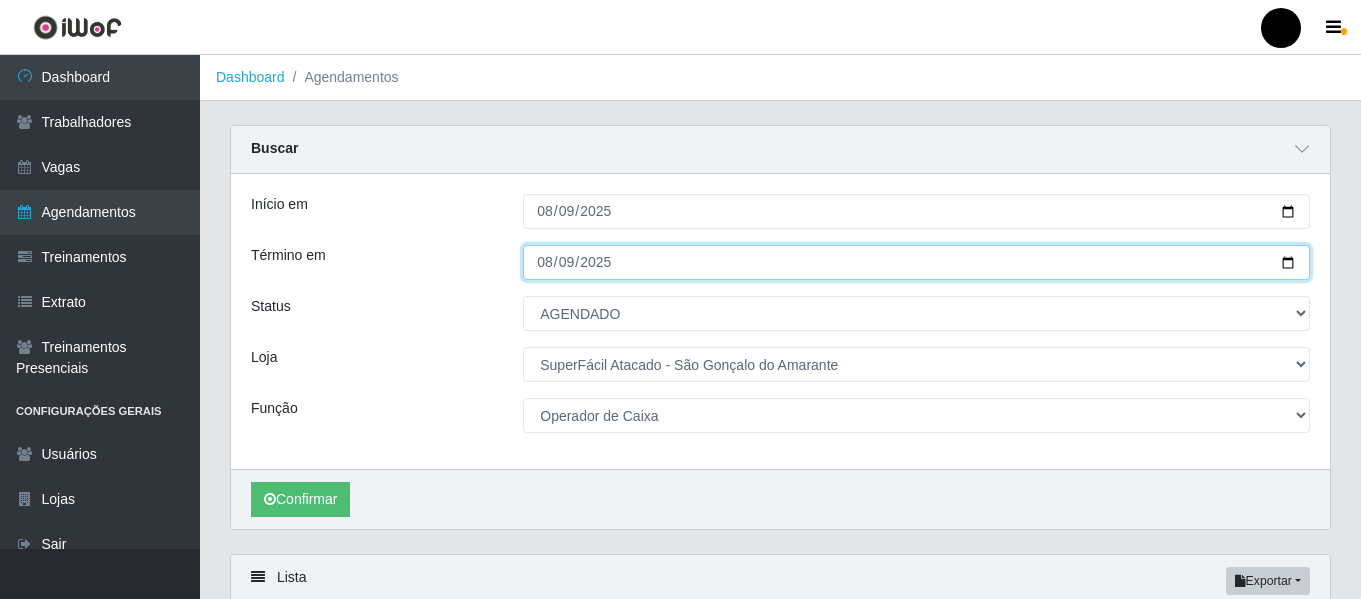 type on "2025-08-10" 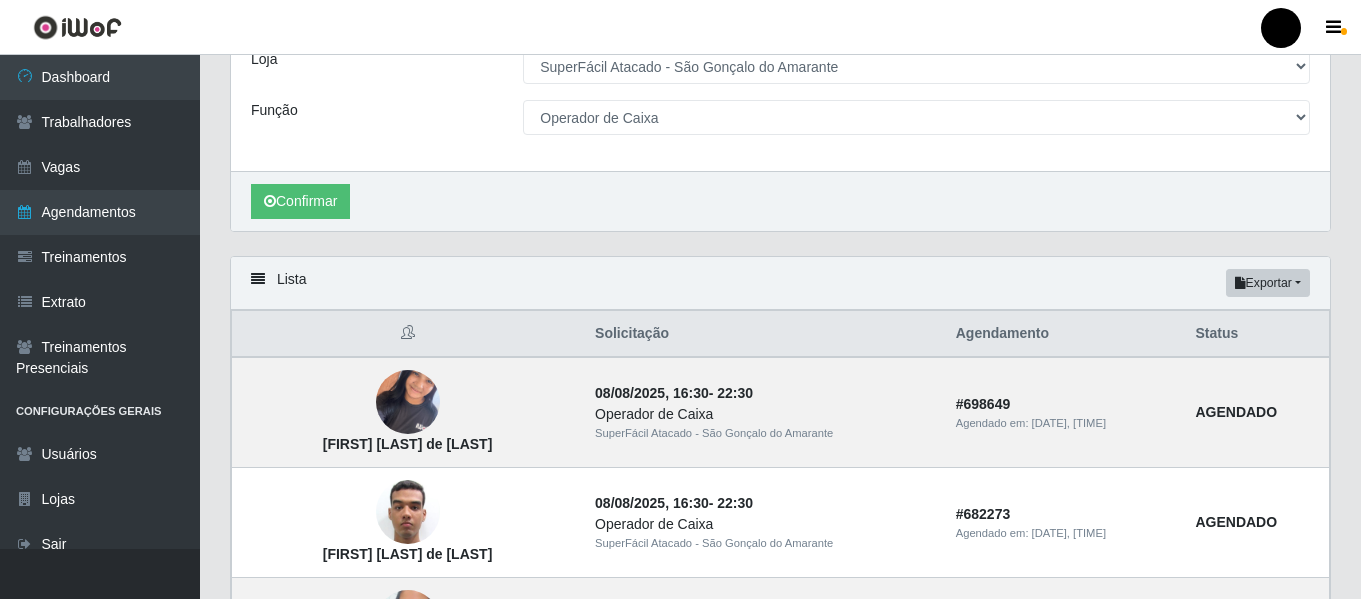 scroll, scrollTop: 300, scrollLeft: 0, axis: vertical 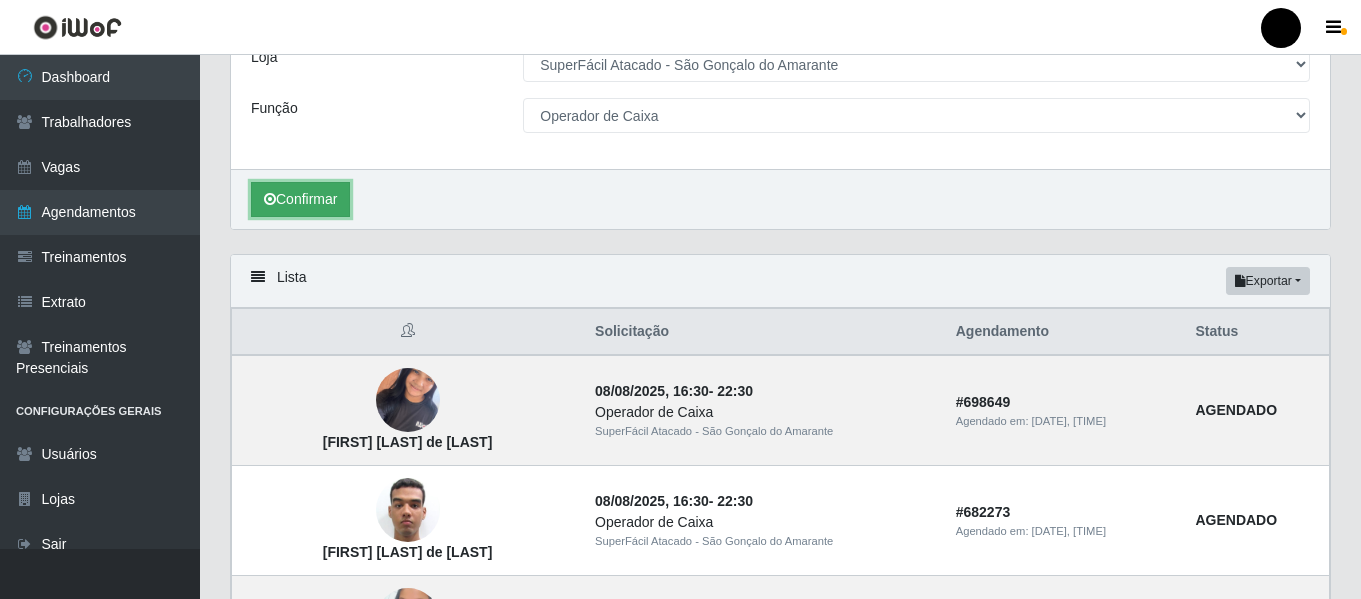 click on "Confirmar" at bounding box center [300, 199] 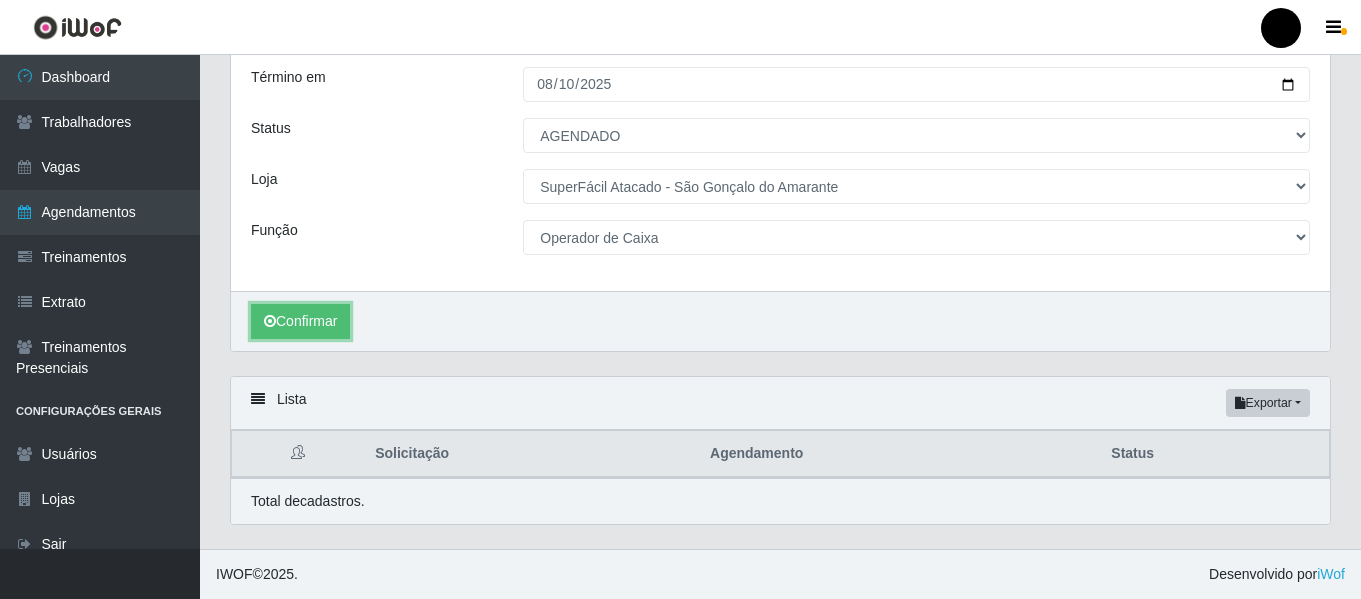 scroll, scrollTop: 179, scrollLeft: 0, axis: vertical 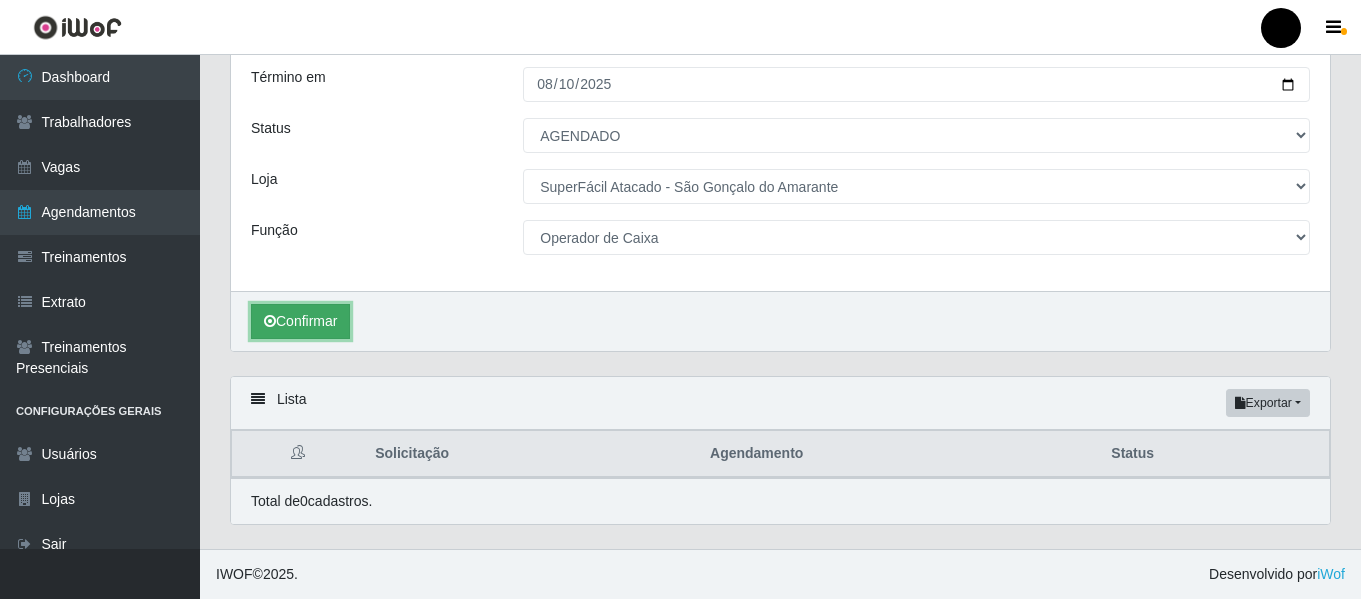 click on "Confirmar" at bounding box center [300, 321] 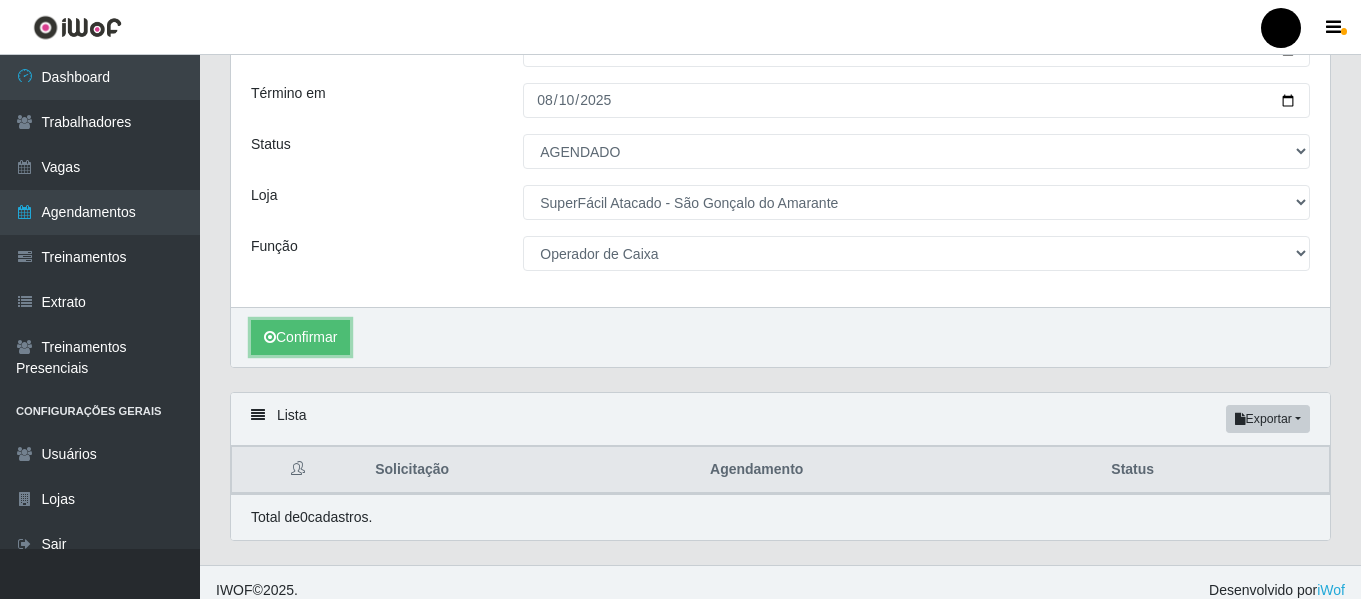 scroll, scrollTop: 179, scrollLeft: 0, axis: vertical 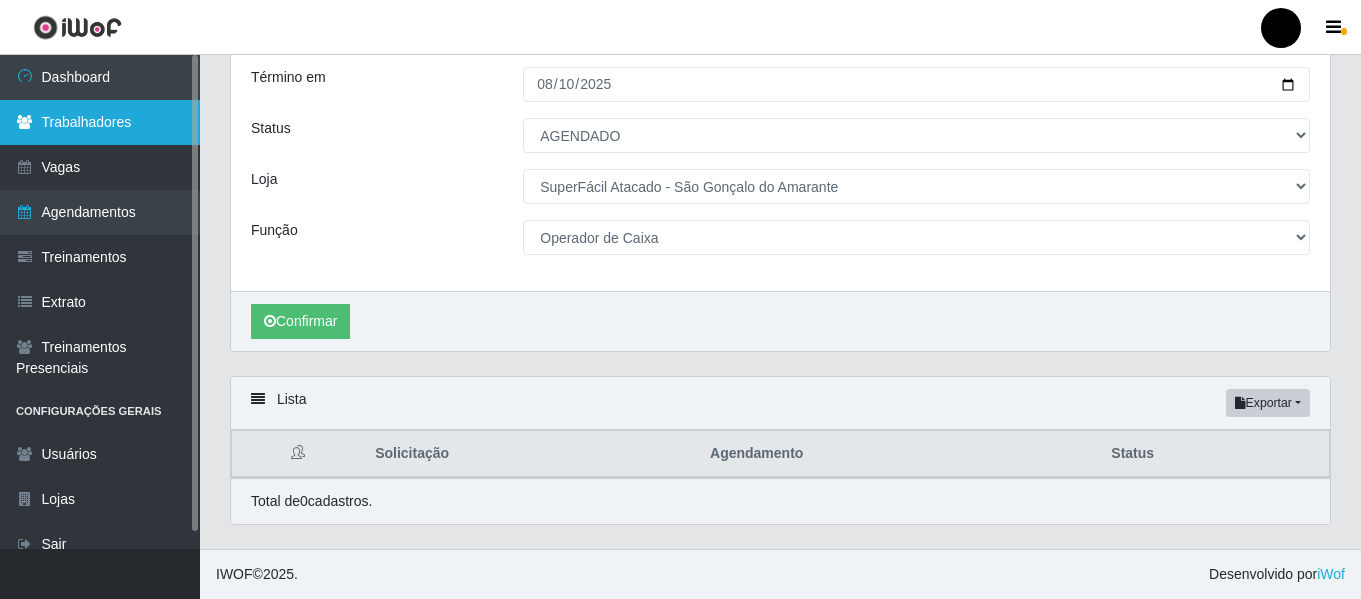 click on "Trabalhadores" at bounding box center [100, 122] 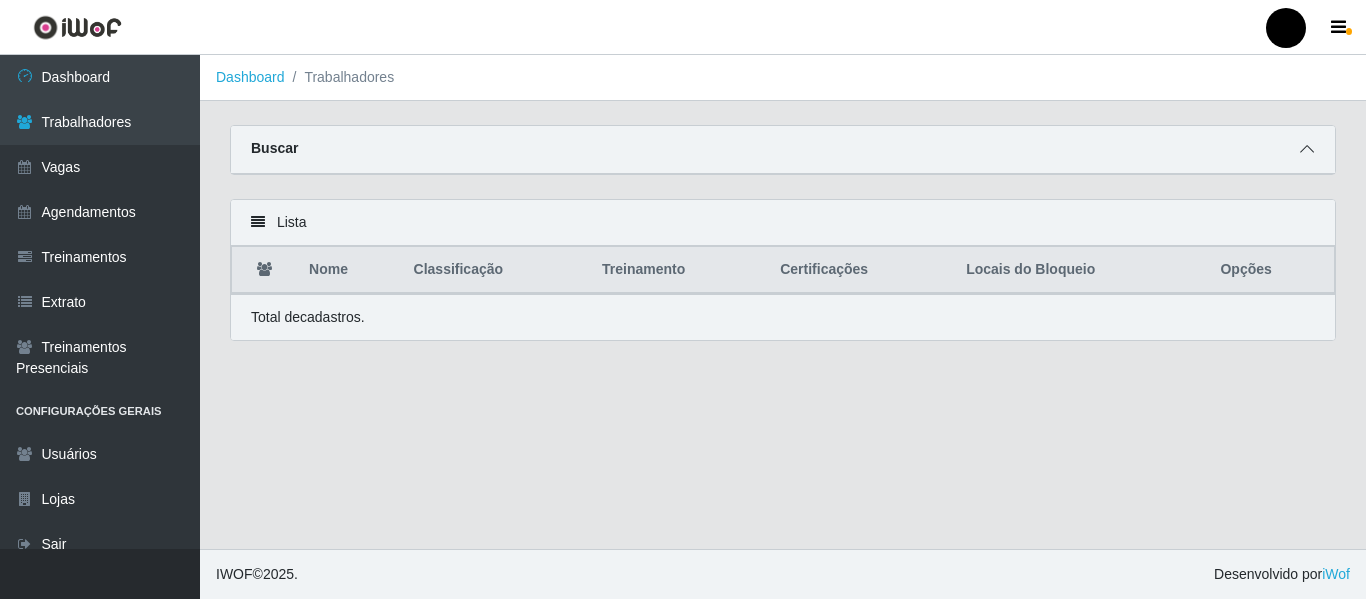 click at bounding box center [1307, 149] 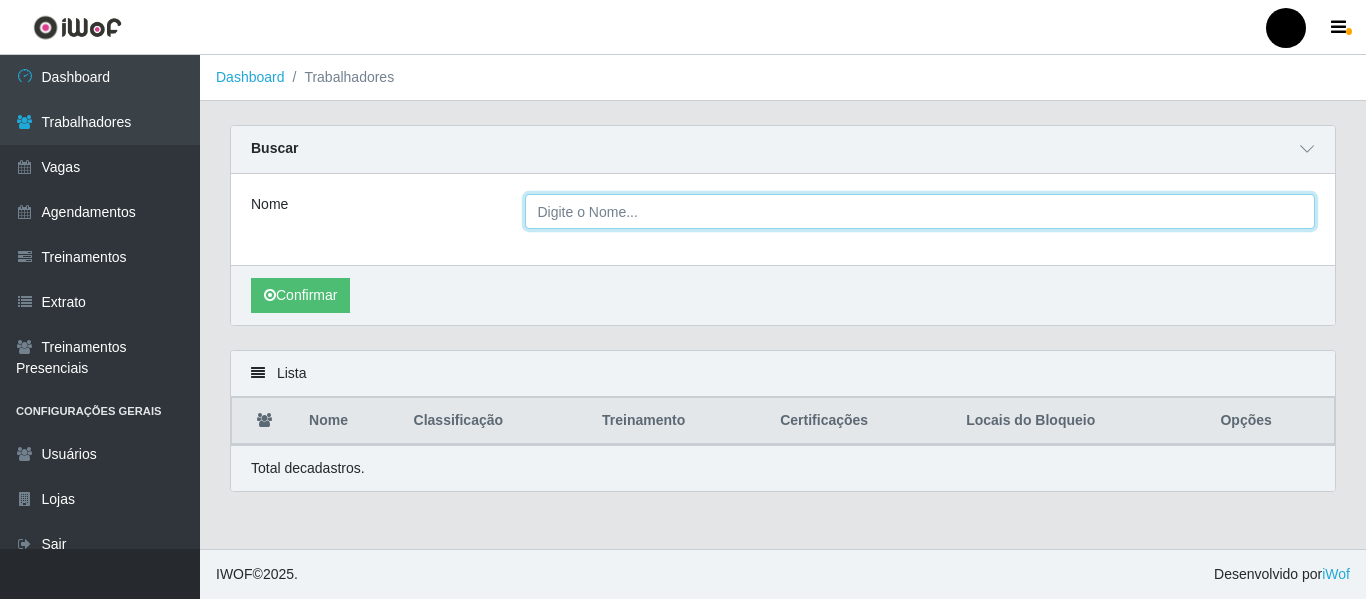 click on "Nome" at bounding box center [920, 211] 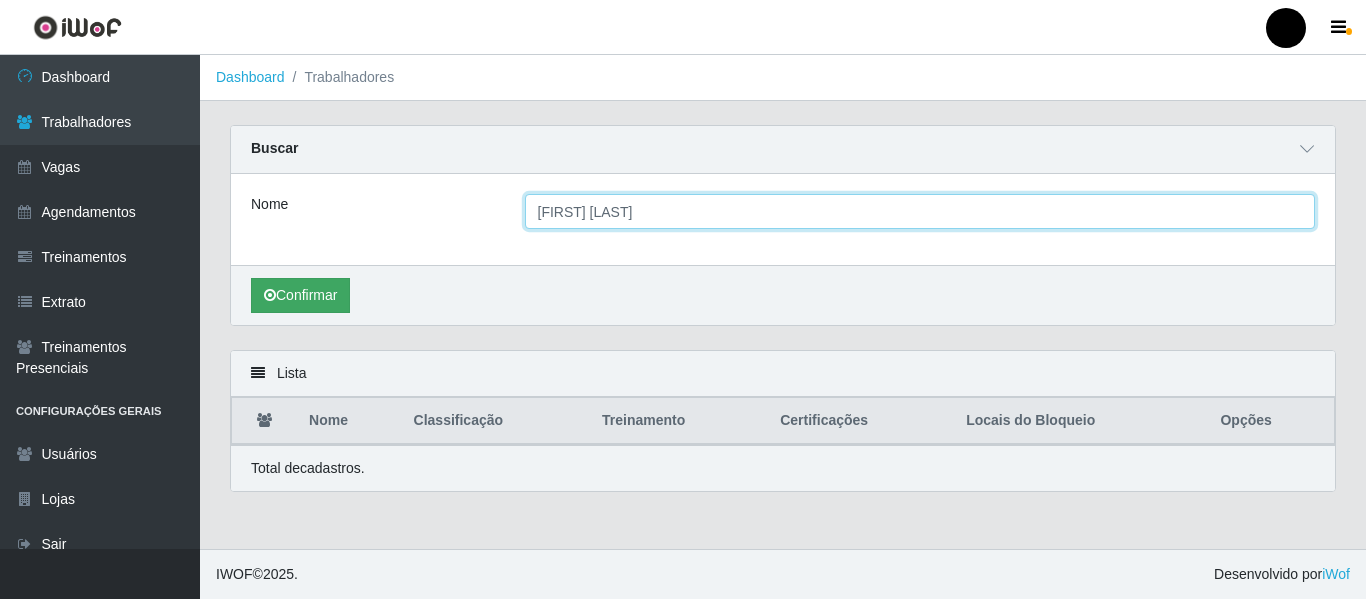 type on "ana paula" 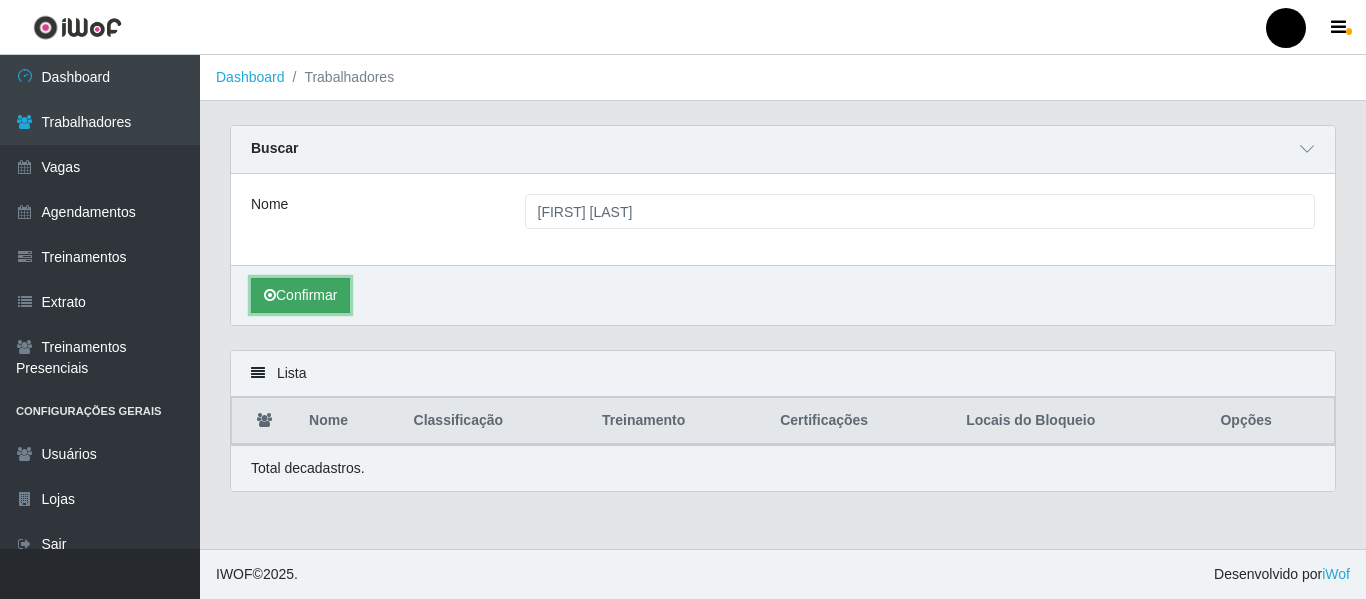 click on "Confirmar" at bounding box center [300, 295] 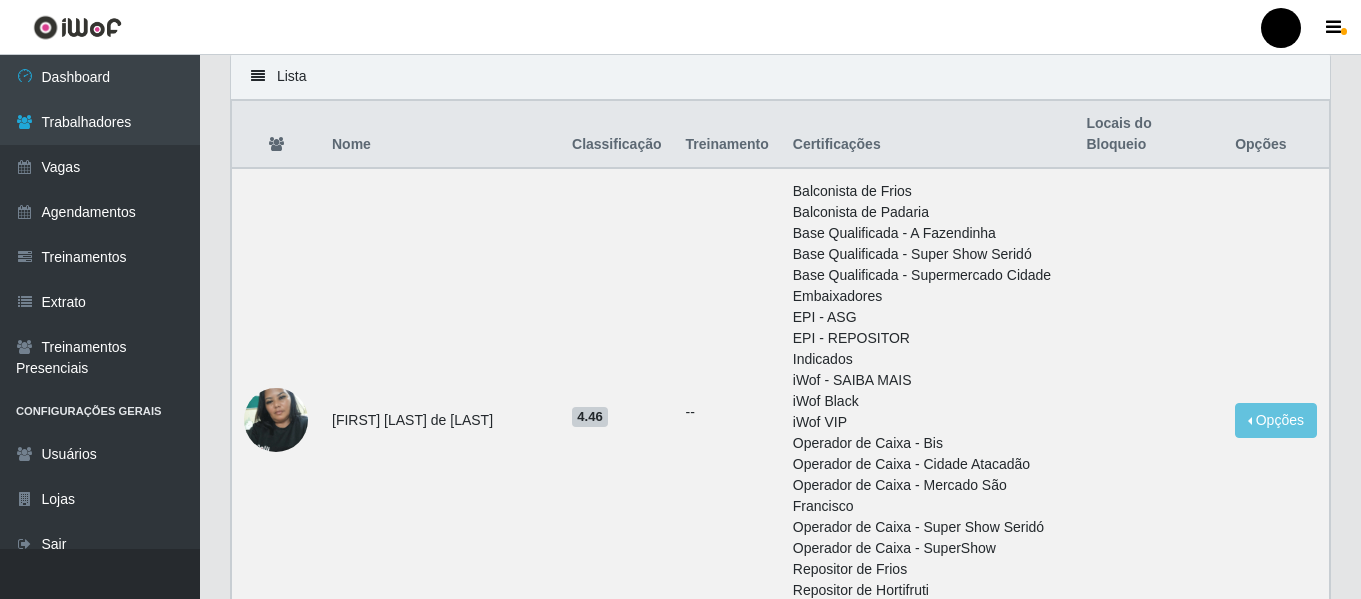 scroll, scrollTop: 300, scrollLeft: 0, axis: vertical 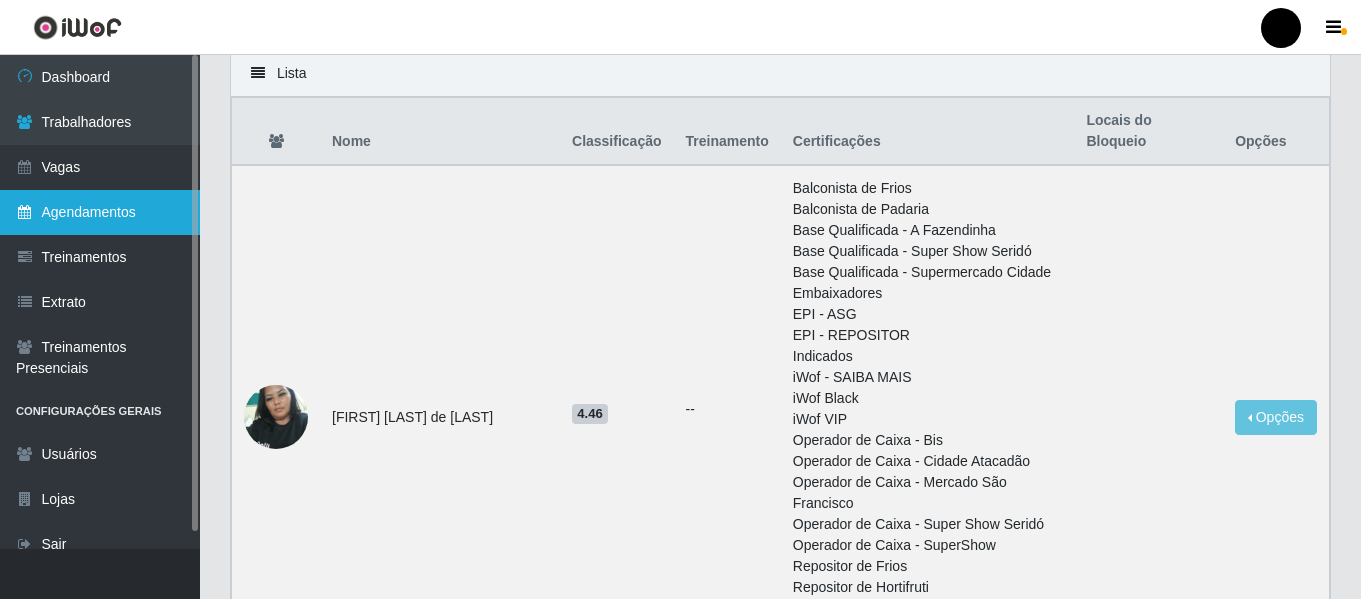 click on "Agendamentos" at bounding box center (100, 212) 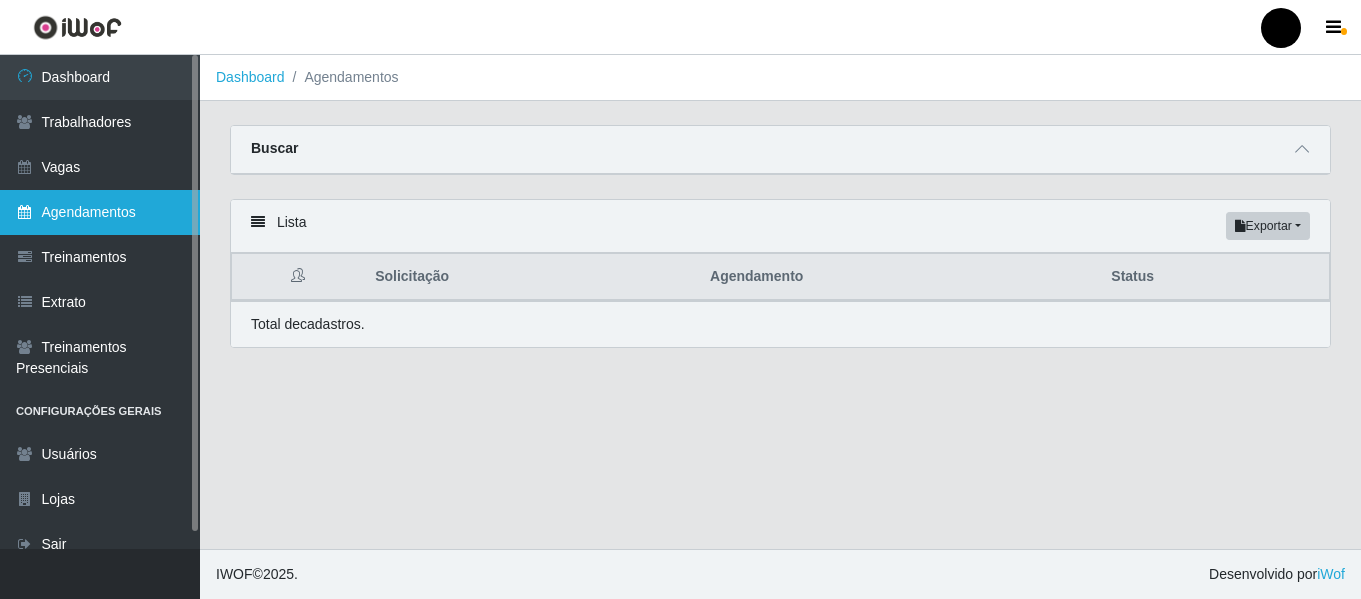 scroll, scrollTop: 0, scrollLeft: 0, axis: both 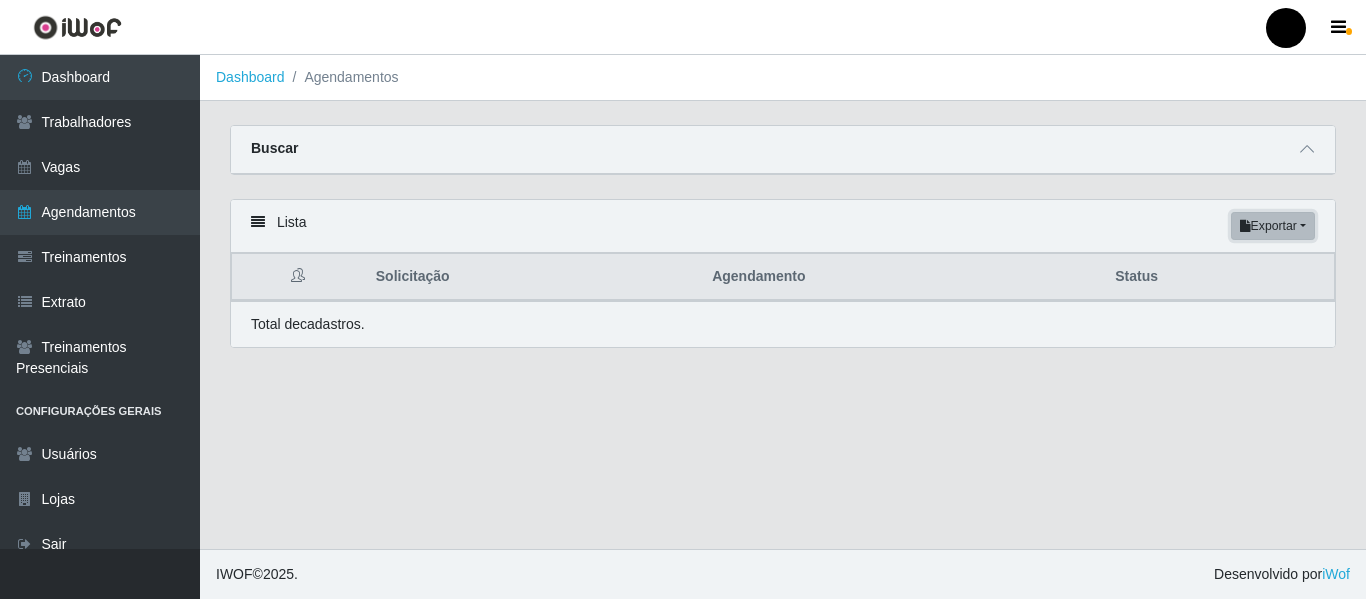click on "Exportar" at bounding box center (1273, 226) 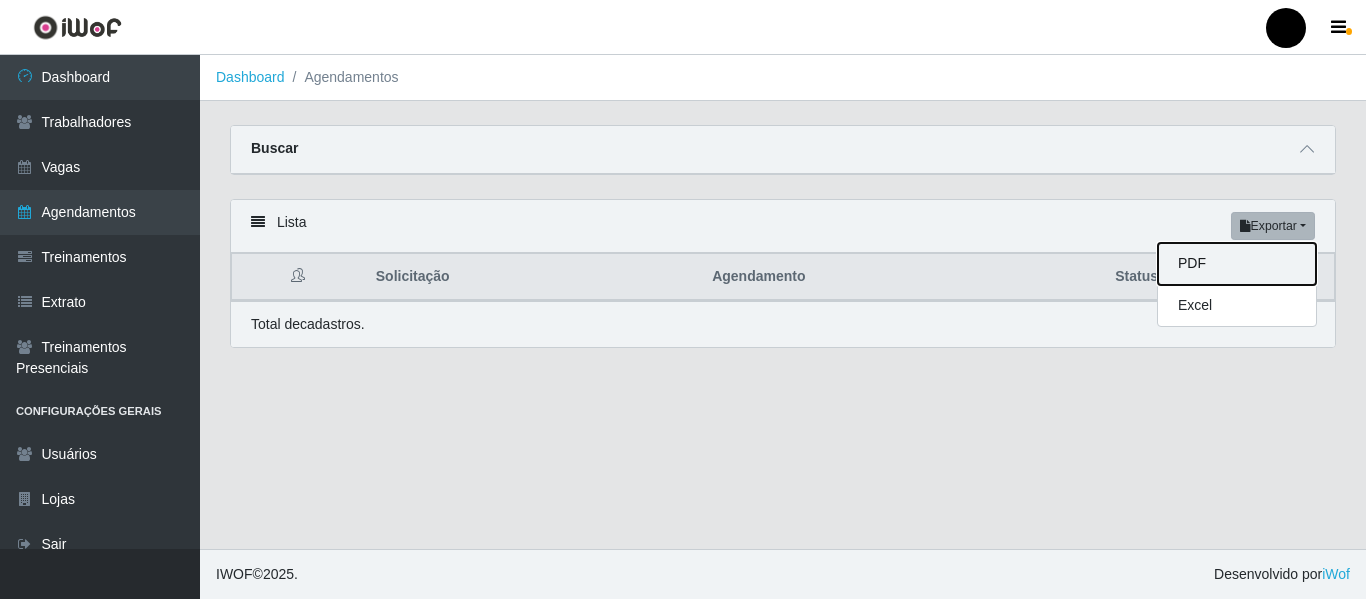 click on "PDF" at bounding box center [1237, 264] 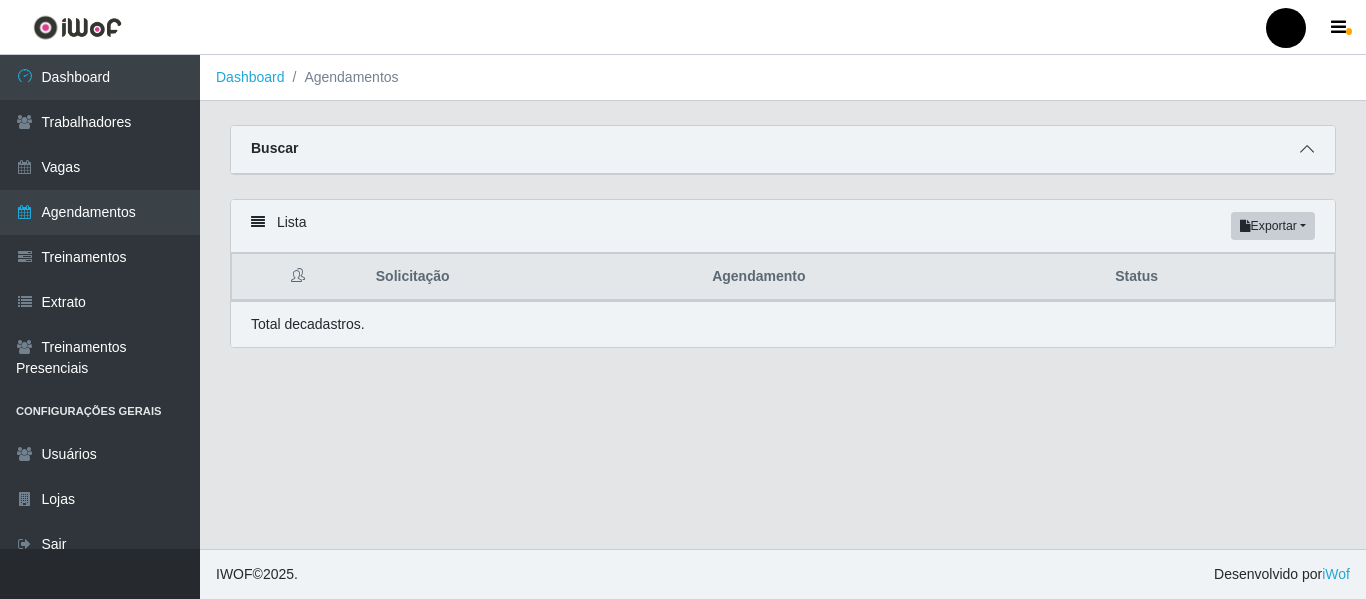 click at bounding box center [1307, 149] 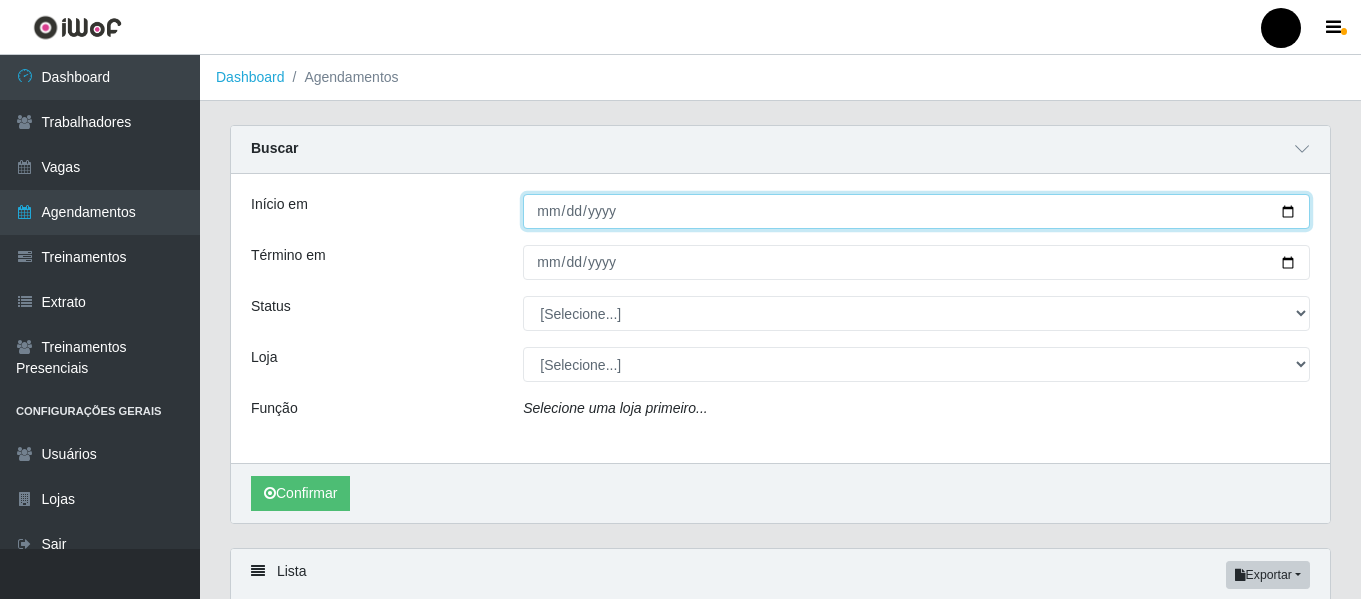 click on "Início em" at bounding box center (916, 211) 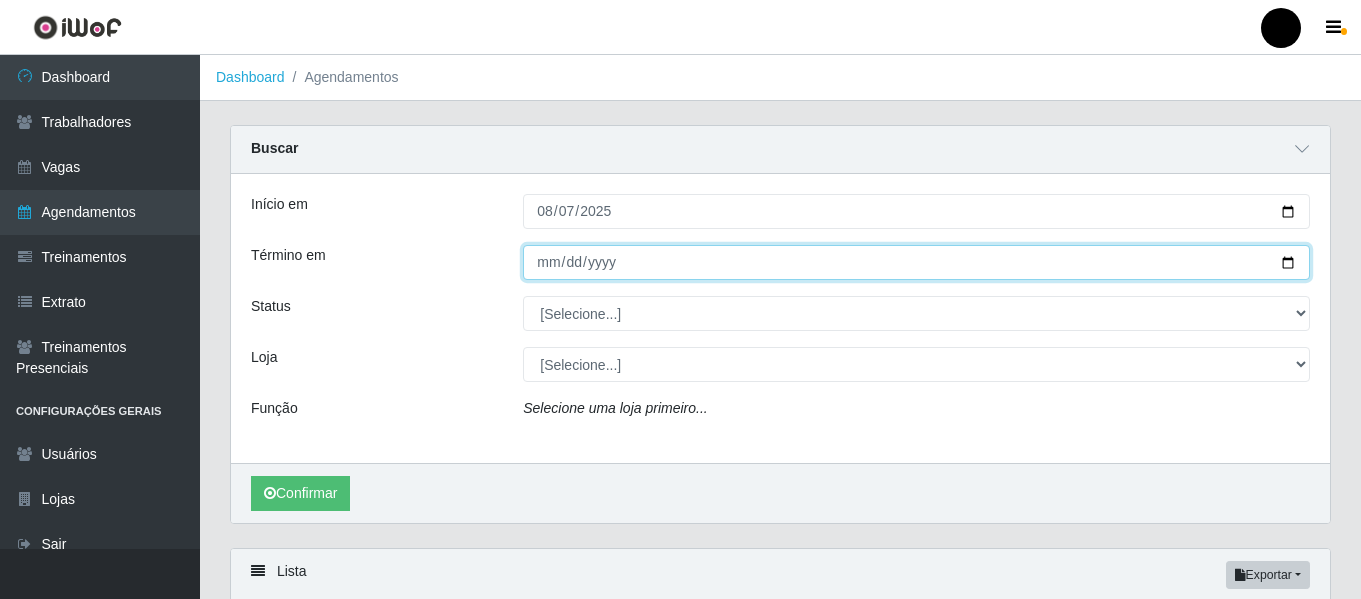 click on "Término em" at bounding box center [916, 262] 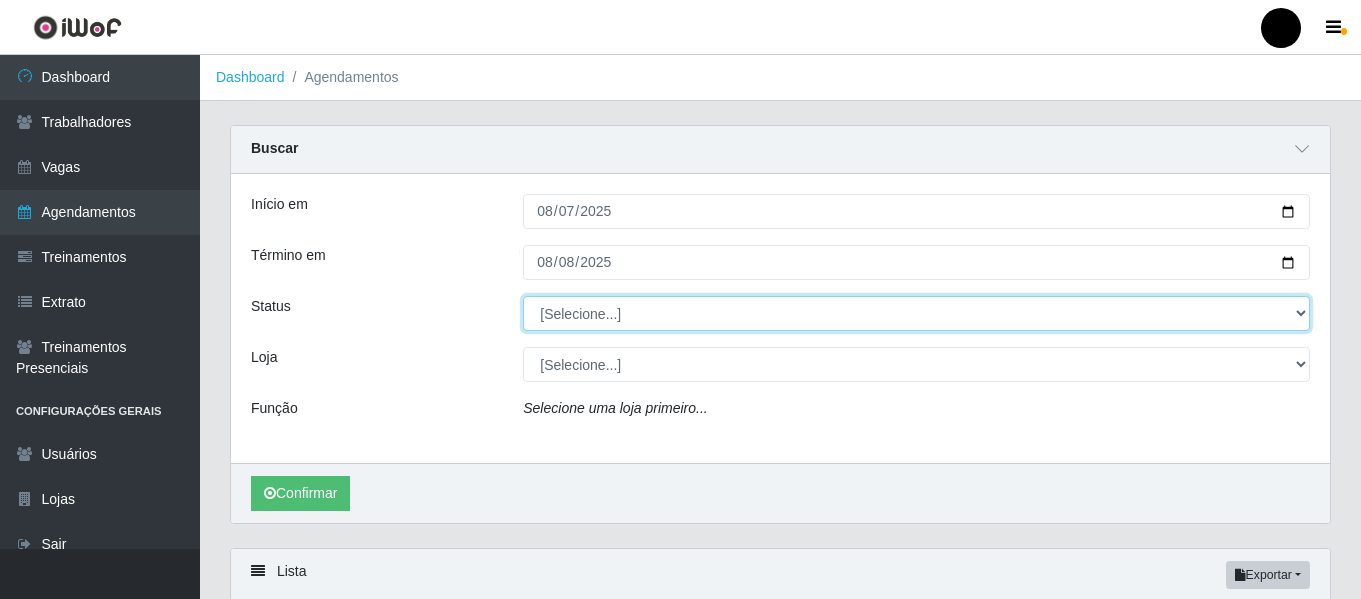 click on "[Selecione...] AGENDADO AGUARDANDO LIBERAR EM ANDAMENTO EM REVISÃO FINALIZADO CANCELADO FALTA" at bounding box center (916, 313) 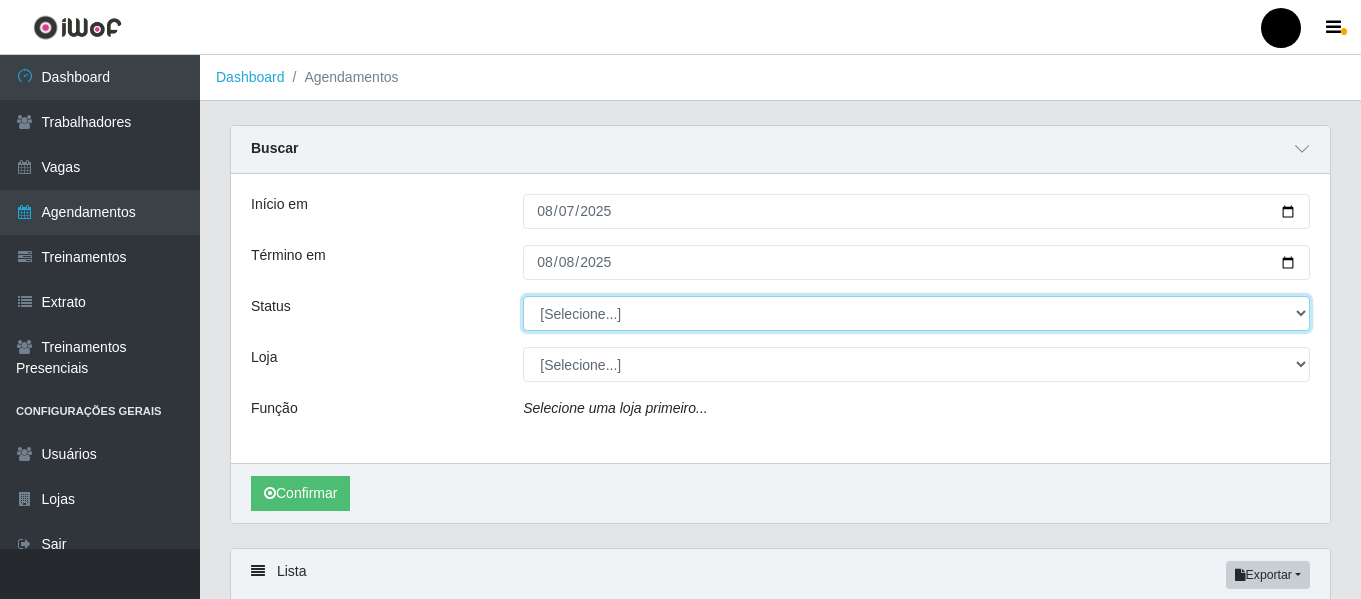 select on "AGENDADO" 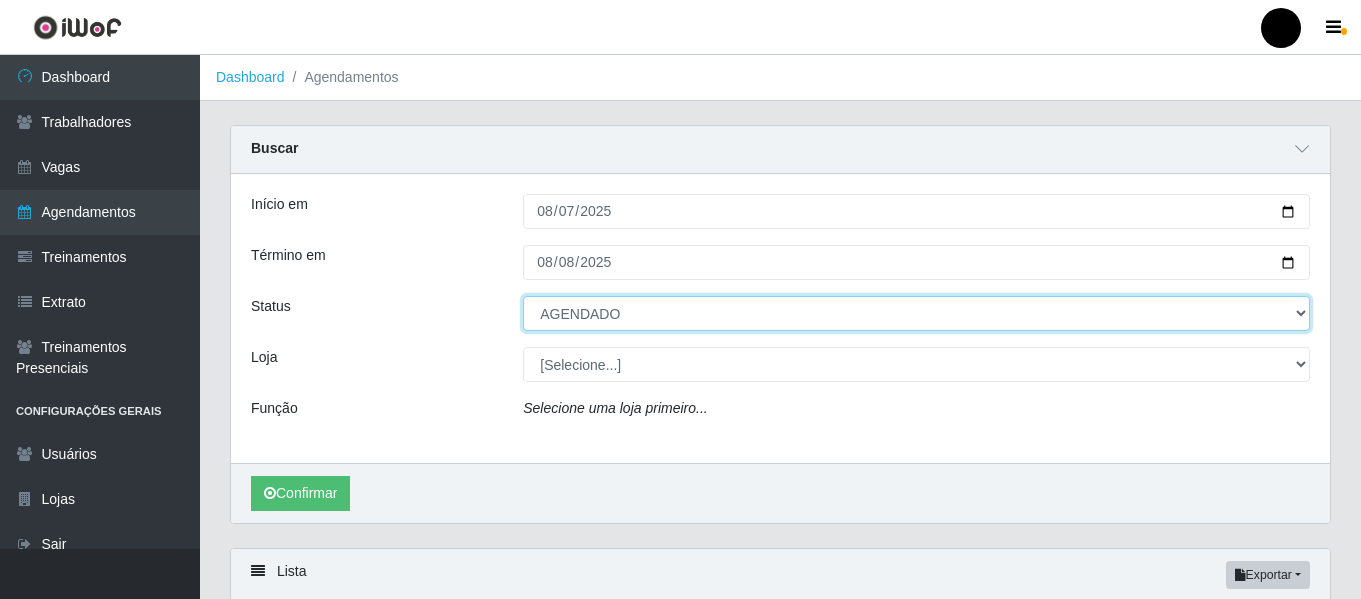 click on "[Selecione...] AGENDADO AGUARDANDO LIBERAR EM ANDAMENTO EM REVISÃO FINALIZADO CANCELADO FALTA" at bounding box center [916, 313] 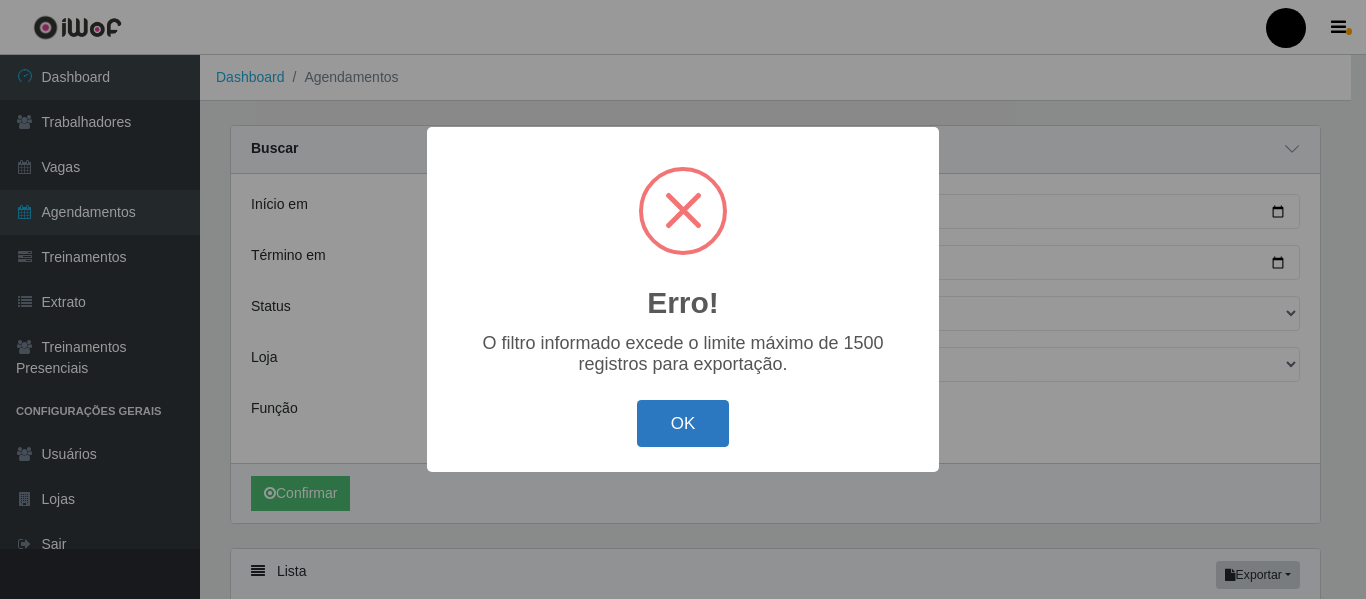 click on "OK" at bounding box center [683, 423] 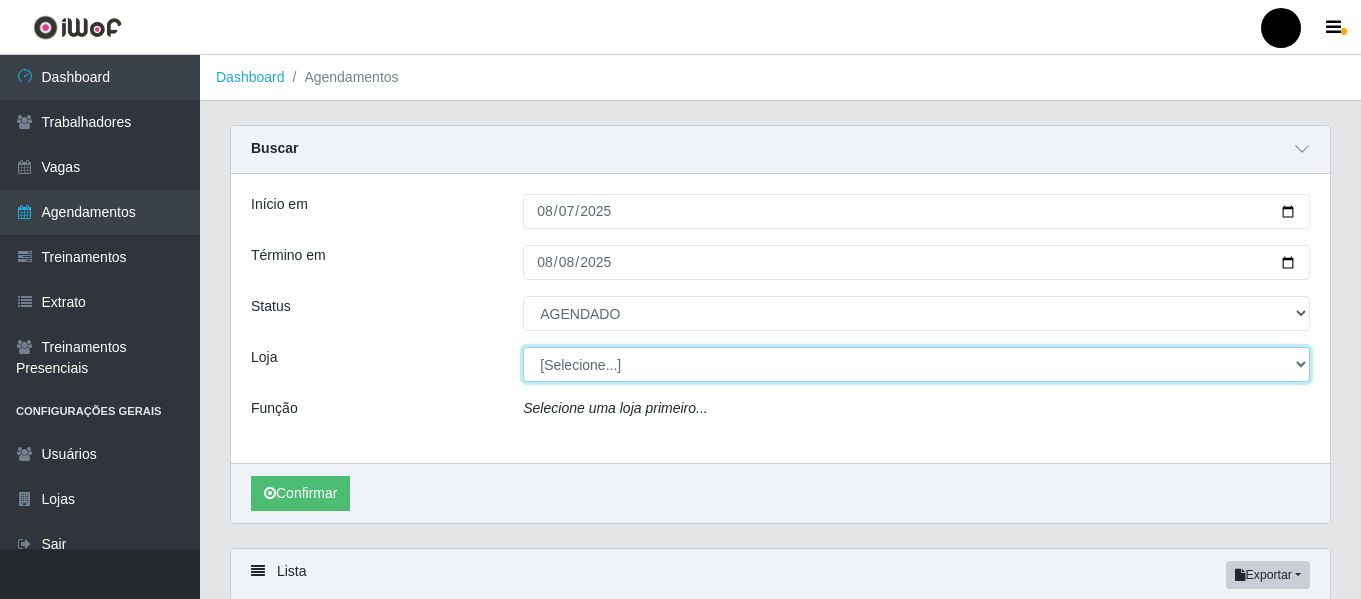 drag, startPoint x: 1294, startPoint y: 366, endPoint x: 1270, endPoint y: 368, distance: 24.083189 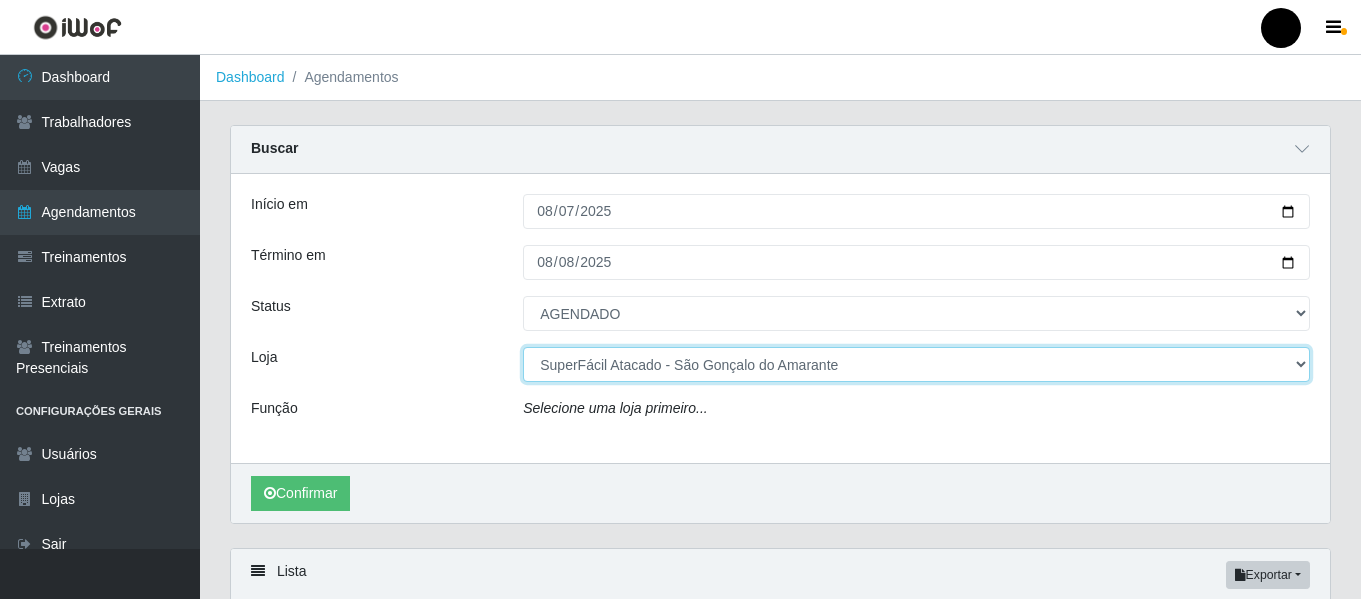 click on "[Selecione...] SuperFácil Atacado - Emaús SuperFácil Atacado - Rodoviária SuperFácil Atacado - São Gonçalo do Amarante" at bounding box center [916, 364] 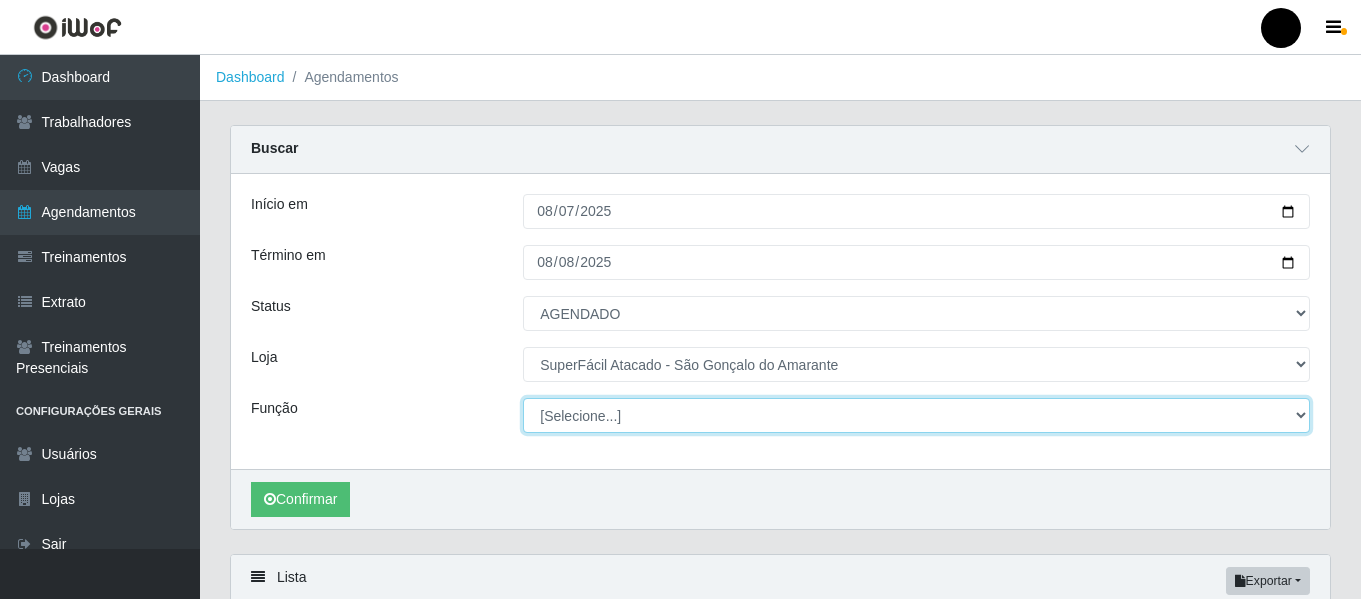 click on "[Selecione...] Auxiliar de Estacionamento Auxiliar de Estacionamento + Auxiliar de Estacionamento ++ Balconista de Padaria  Balconista de Padaria + Embalador Embalador + Embalador ++ Operador de Caixa Operador de Caixa + Operador de Caixa ++ Repositor de Hortifruti Repositor de Hortifruti + Repositor de Hortifruti ++" at bounding box center (916, 415) 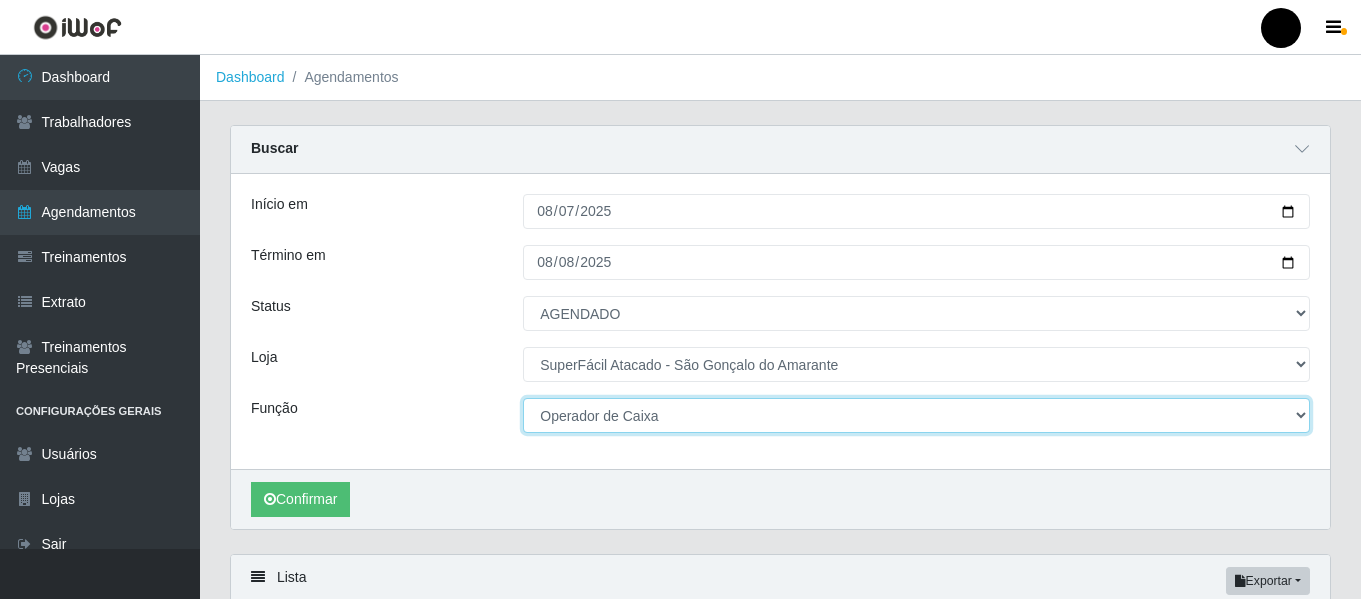click on "[Selecione...] Auxiliar de Estacionamento Auxiliar de Estacionamento + Auxiliar de Estacionamento ++ Balconista de Padaria  Balconista de Padaria + Embalador Embalador + Embalador ++ Operador de Caixa Operador de Caixa + Operador de Caixa ++ Repositor de Hortifruti Repositor de Hortifruti + Repositor de Hortifruti ++" at bounding box center (916, 415) 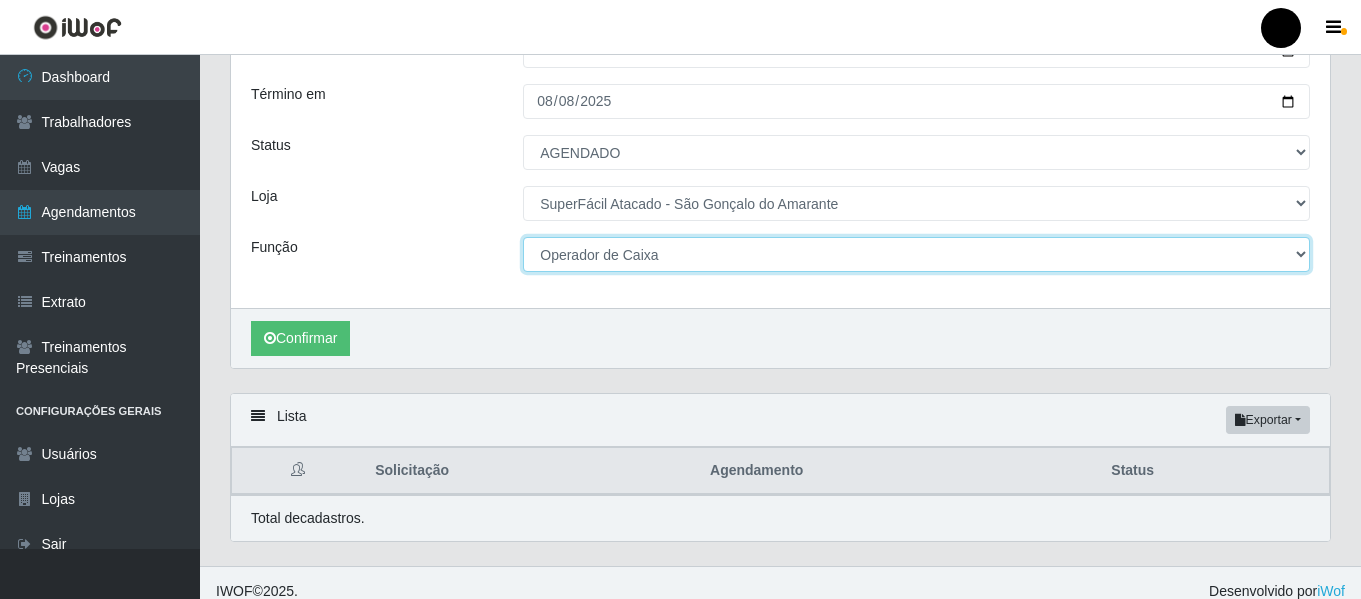 scroll, scrollTop: 179, scrollLeft: 0, axis: vertical 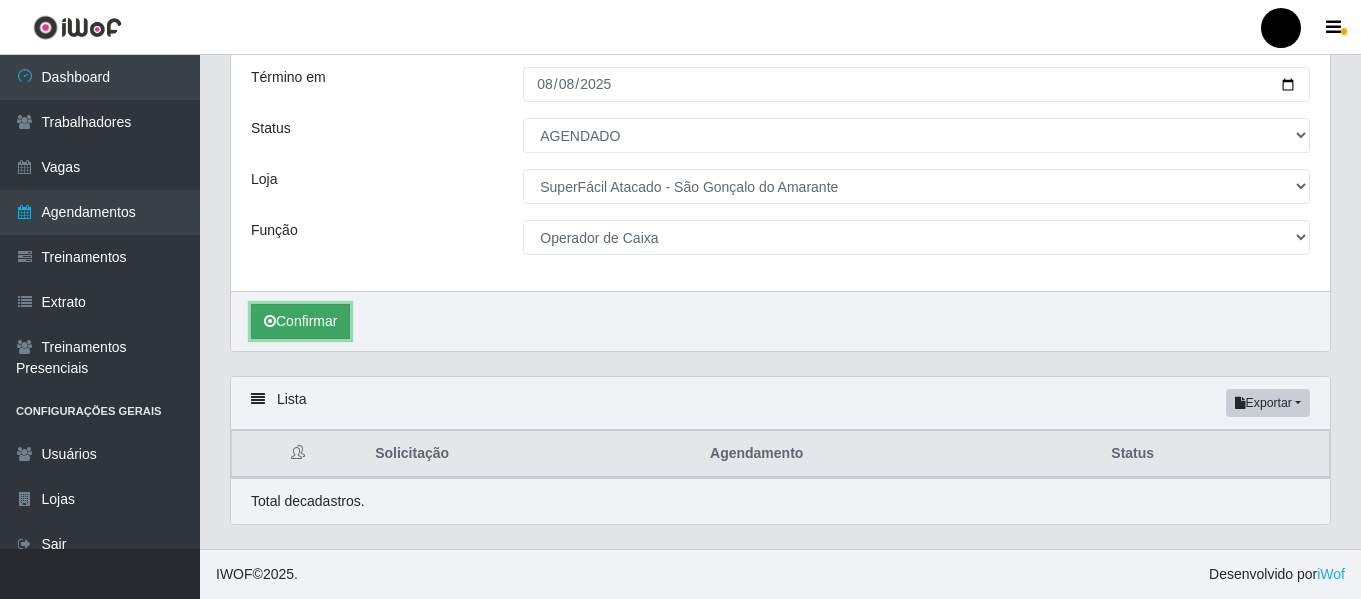 click on "Confirmar" at bounding box center [300, 321] 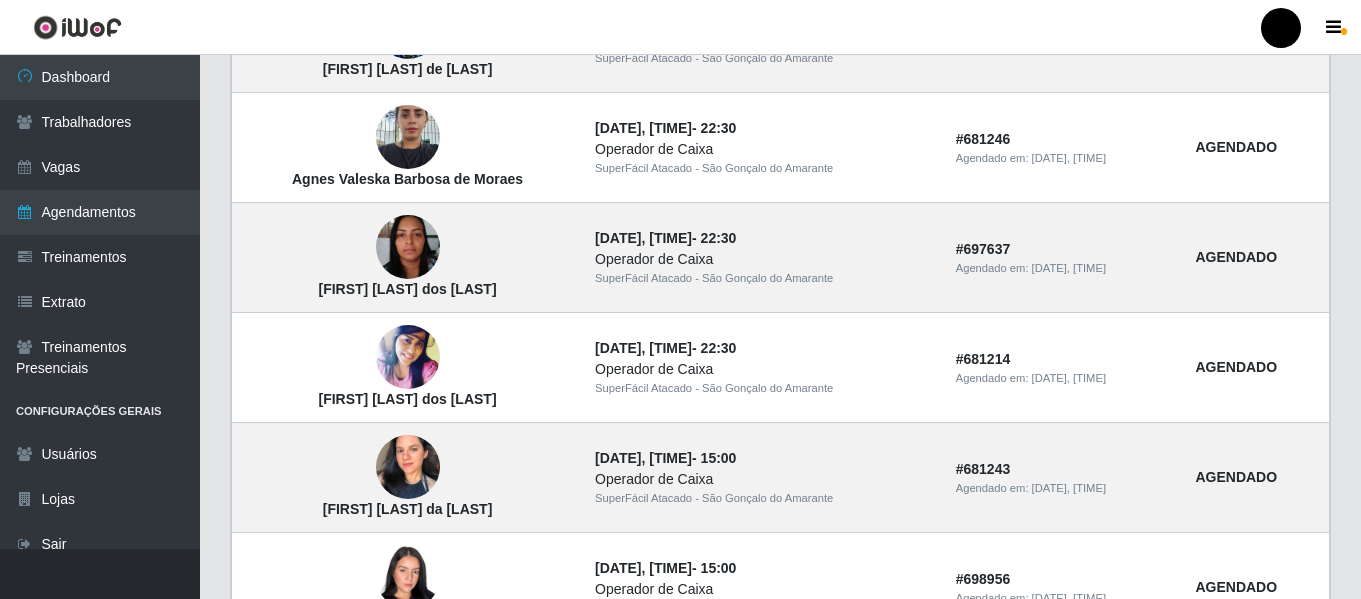 scroll, scrollTop: 1544, scrollLeft: 0, axis: vertical 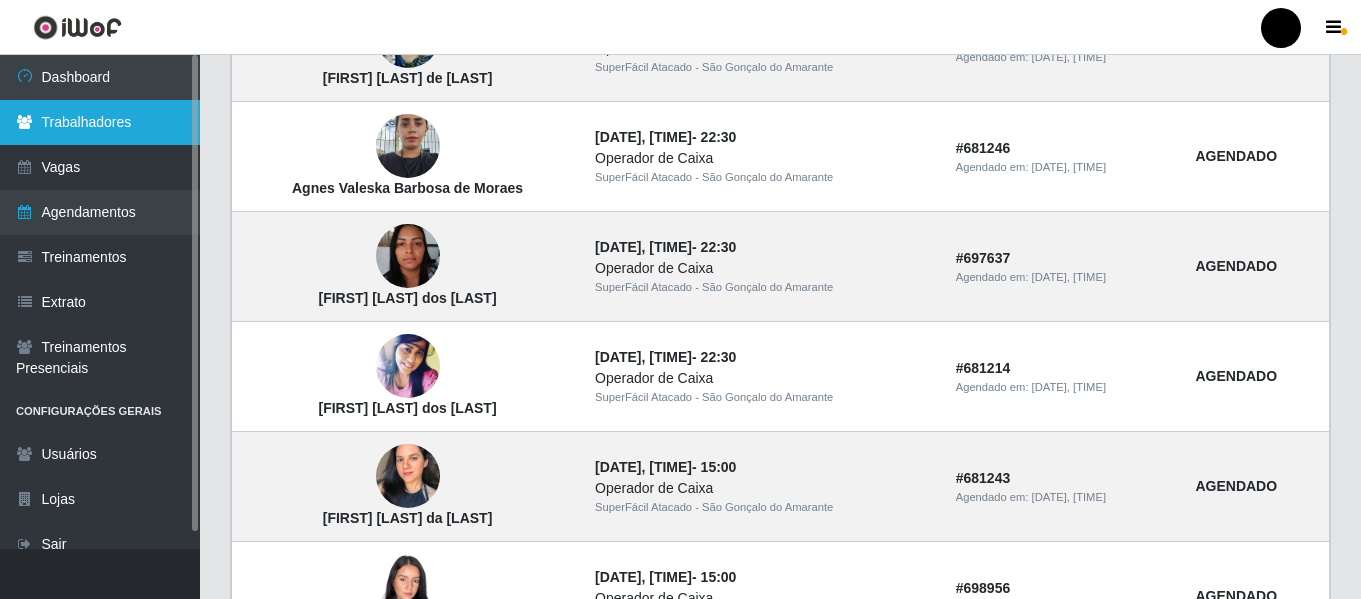 click on "Trabalhadores" at bounding box center [100, 122] 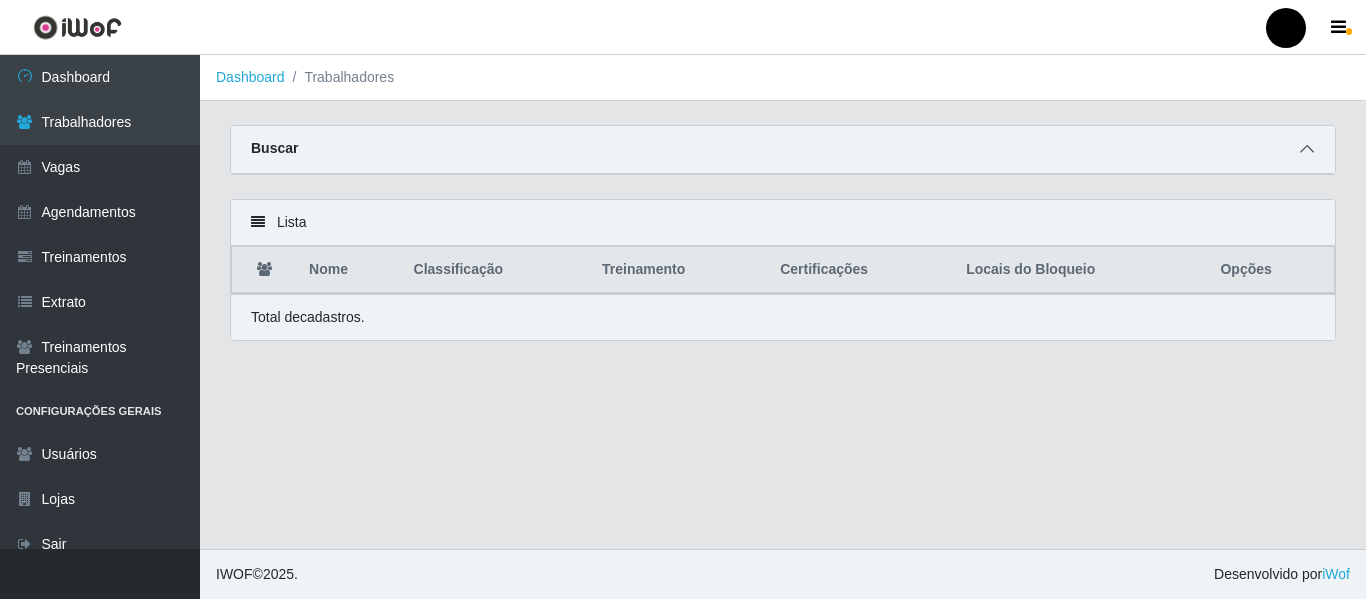 click at bounding box center [1307, 149] 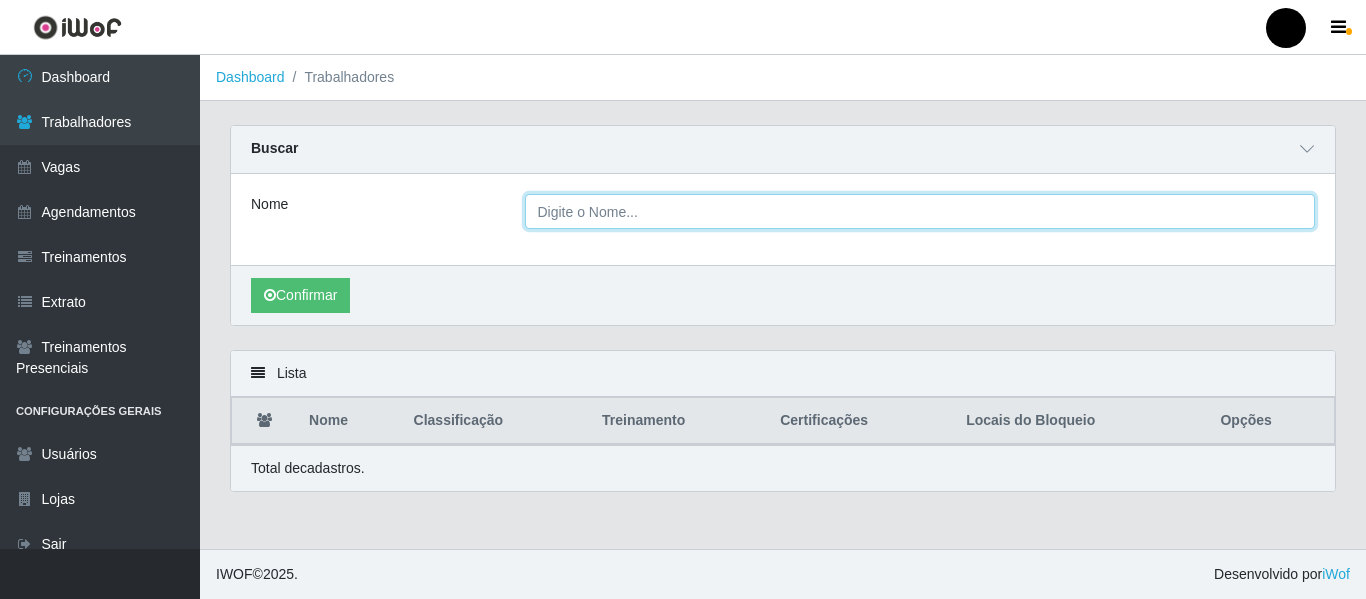 click on "Nome" at bounding box center [920, 211] 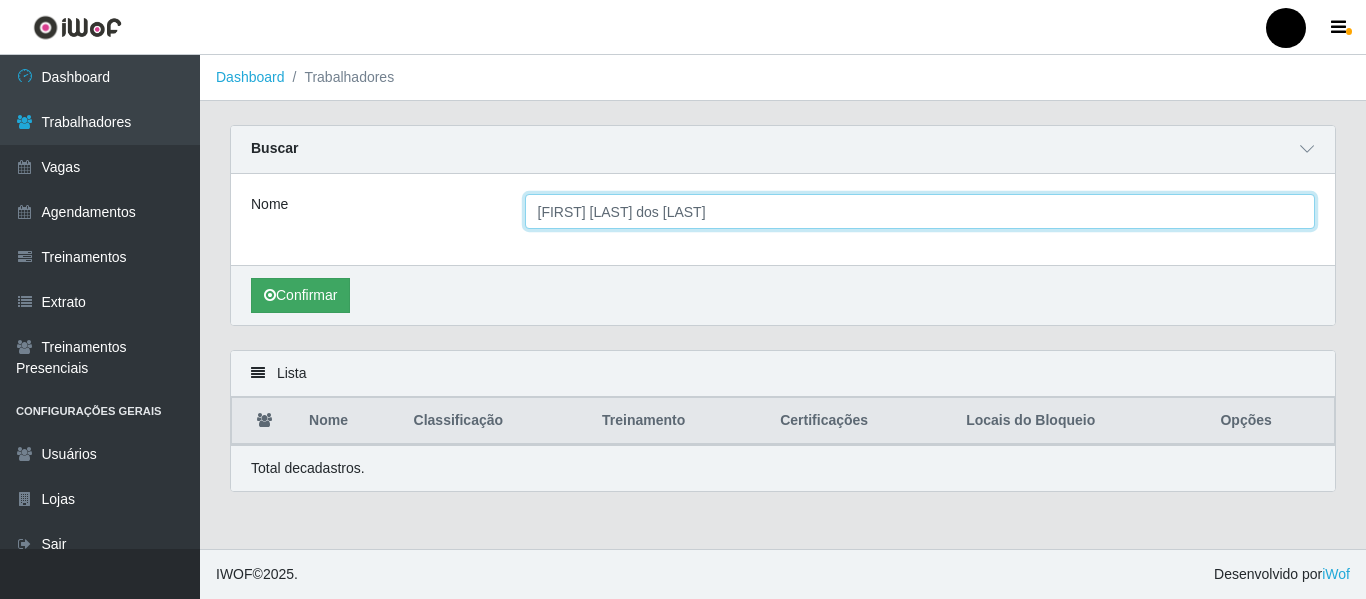 type on "ANA PAULA DOS ANJOS" 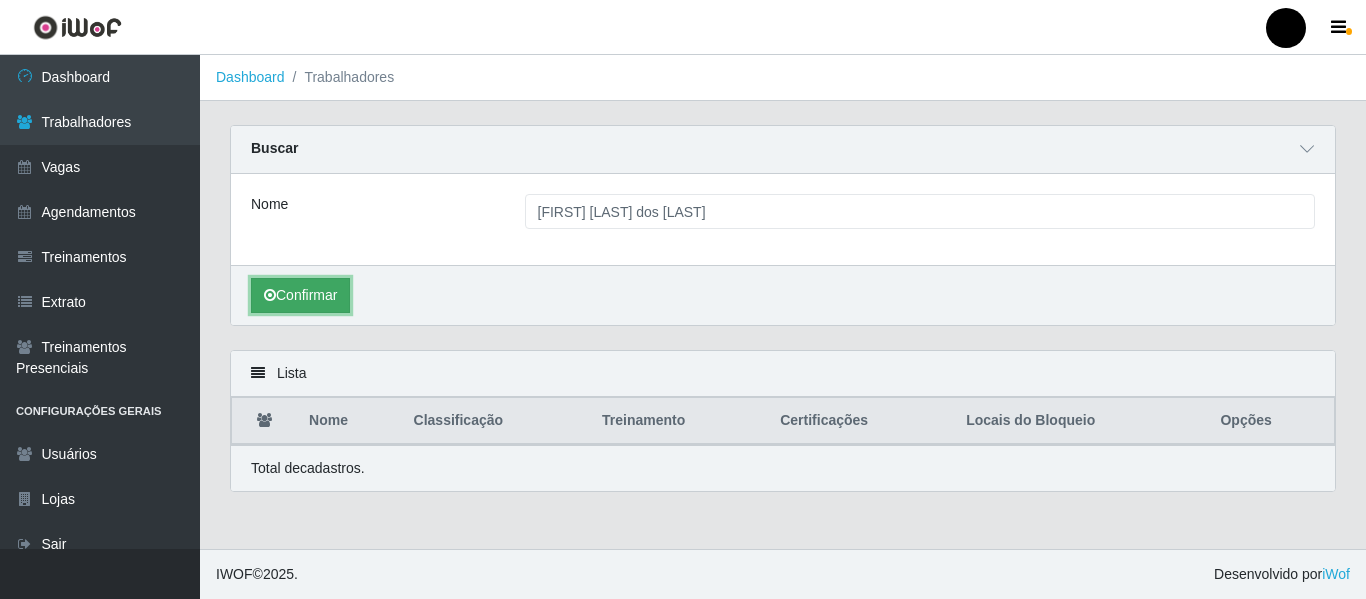 click on "Confirmar" at bounding box center (300, 295) 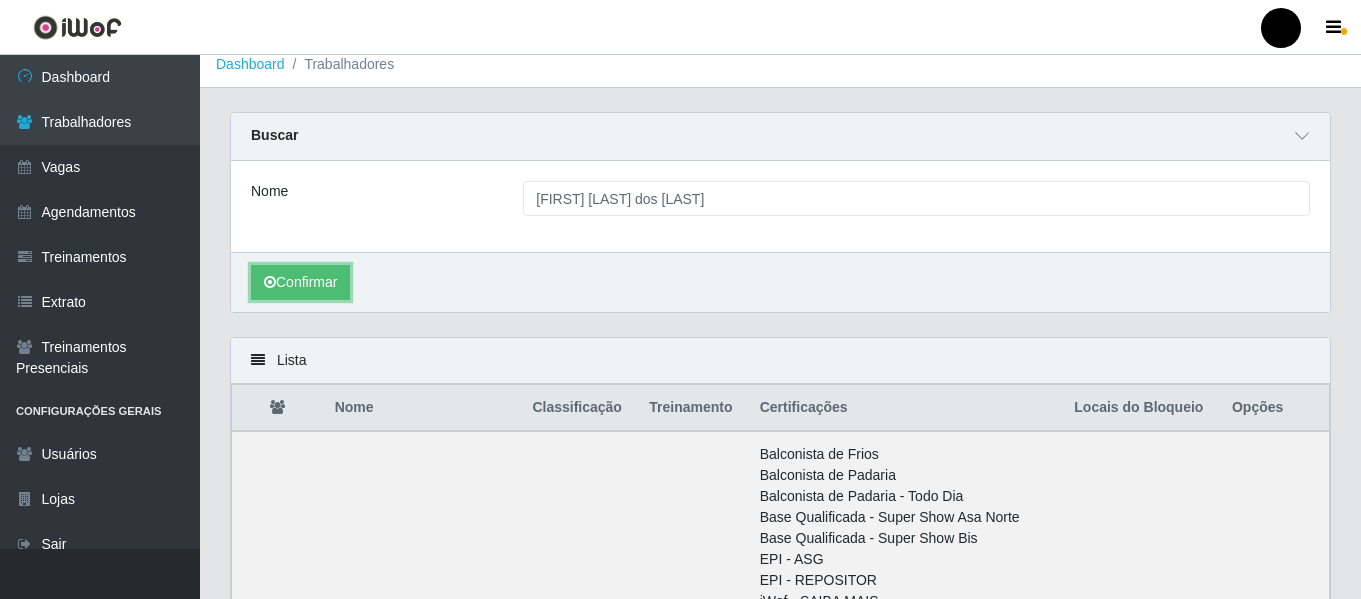 scroll, scrollTop: 0, scrollLeft: 0, axis: both 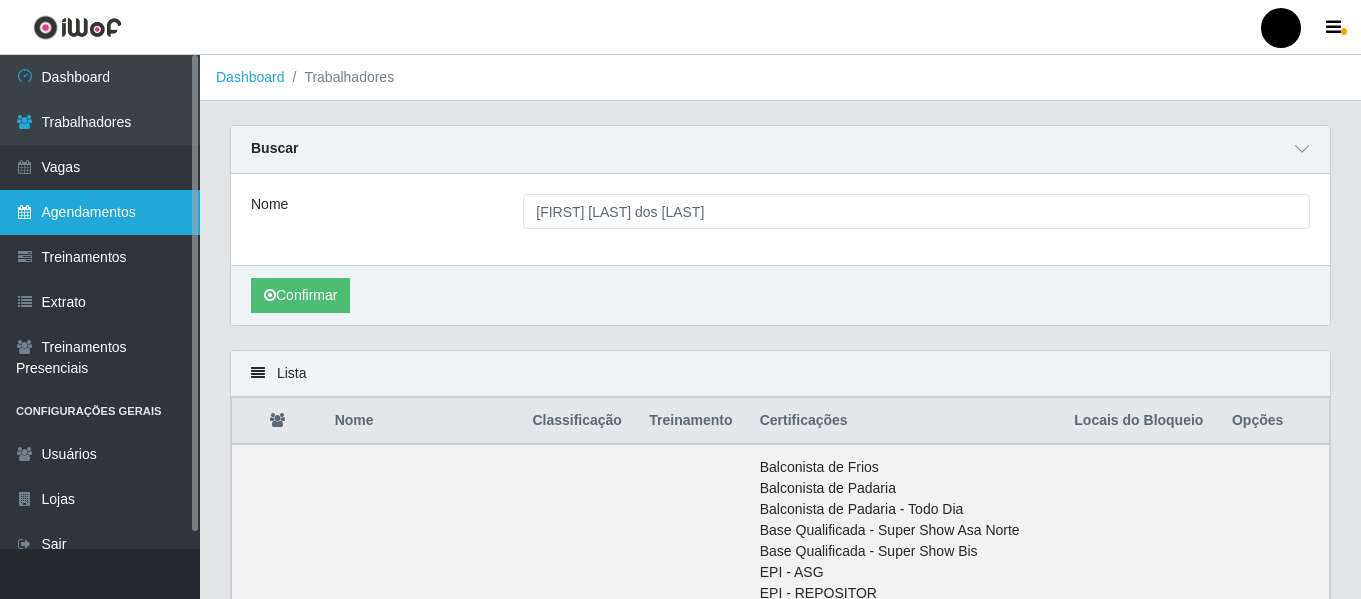 click on "Agendamentos" at bounding box center (100, 212) 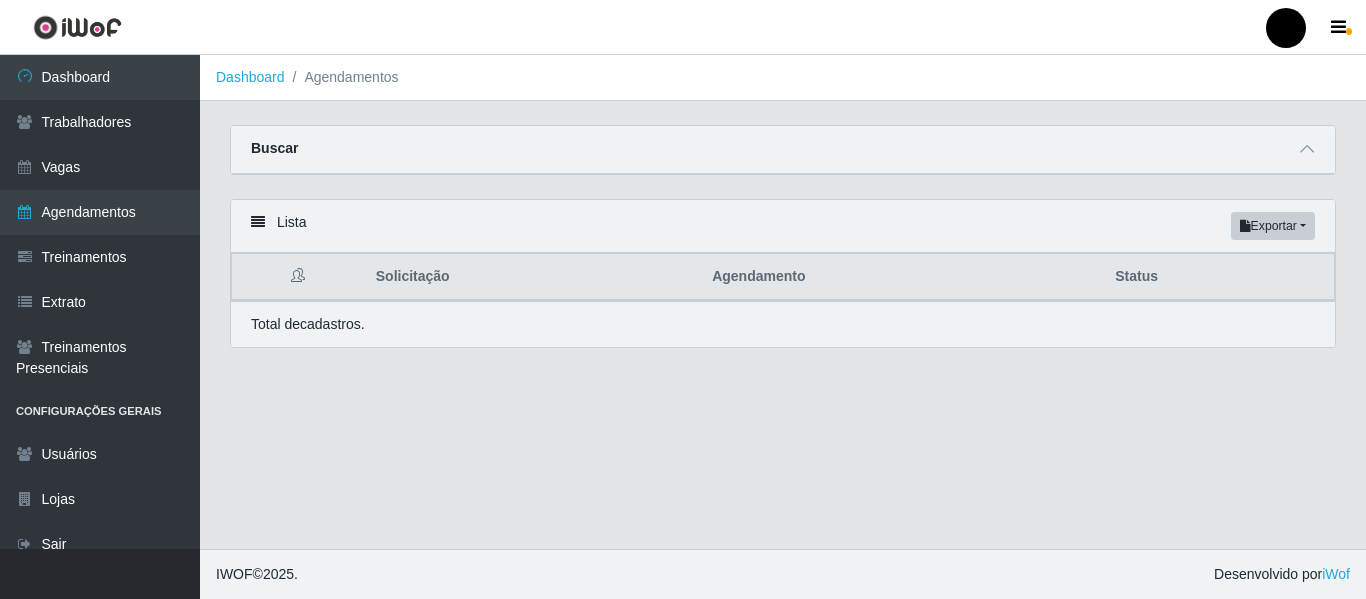 click on "Status" at bounding box center [1218, 277] 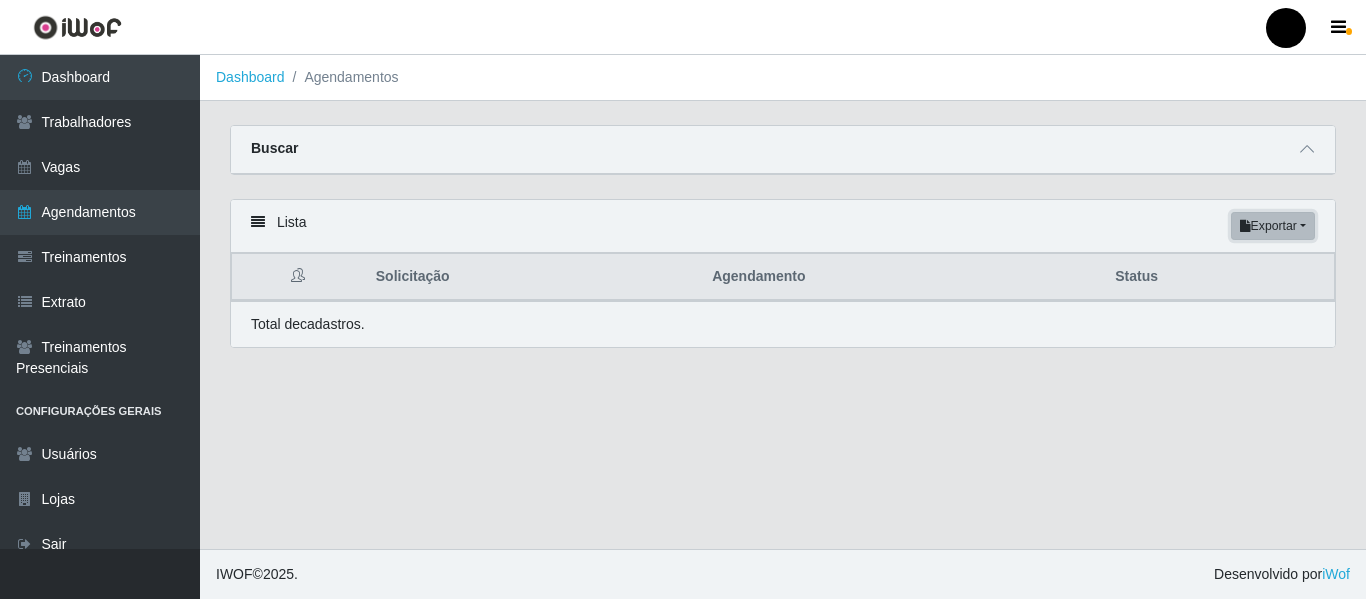 click on "Exportar" at bounding box center (1273, 226) 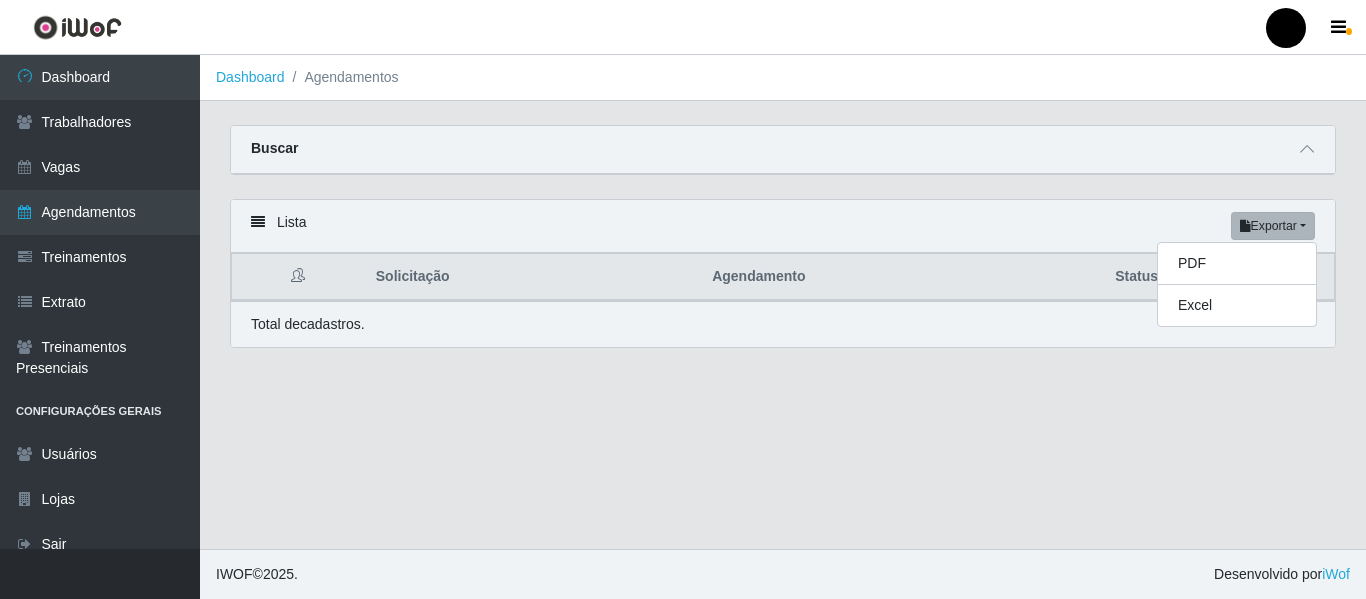 click on "Lista  Exportar PDF Excel Solicitação Agendamento Status Total de   cadastros." at bounding box center (783, 285) 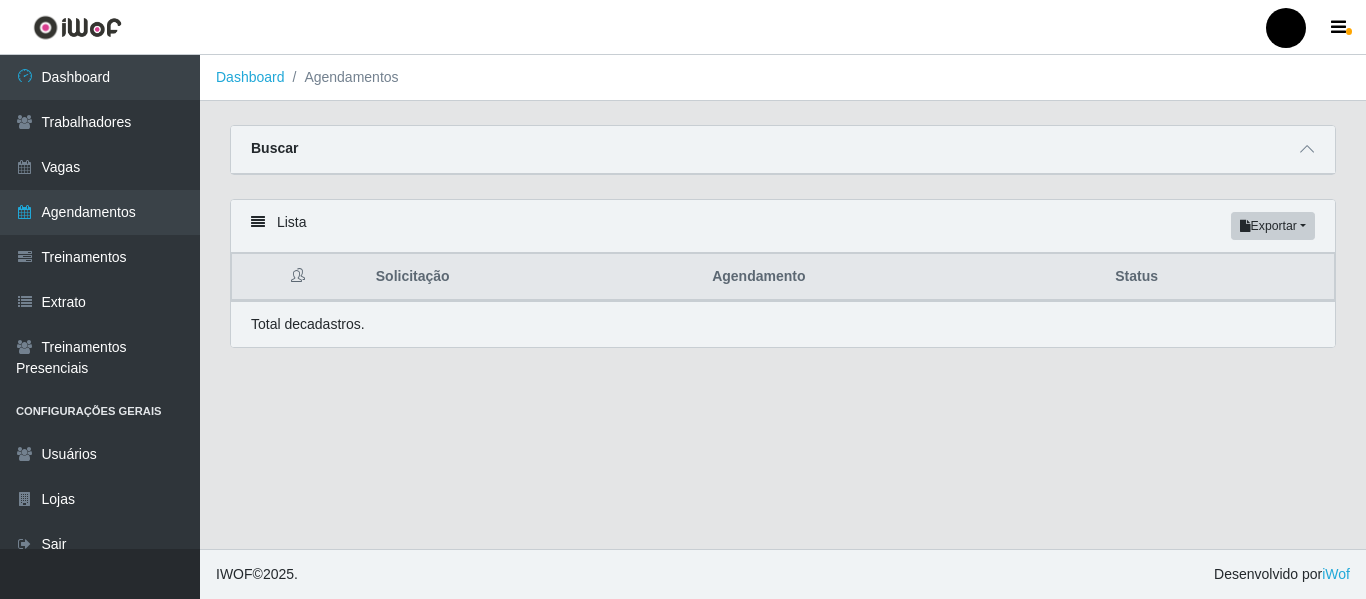click at bounding box center [298, 275] 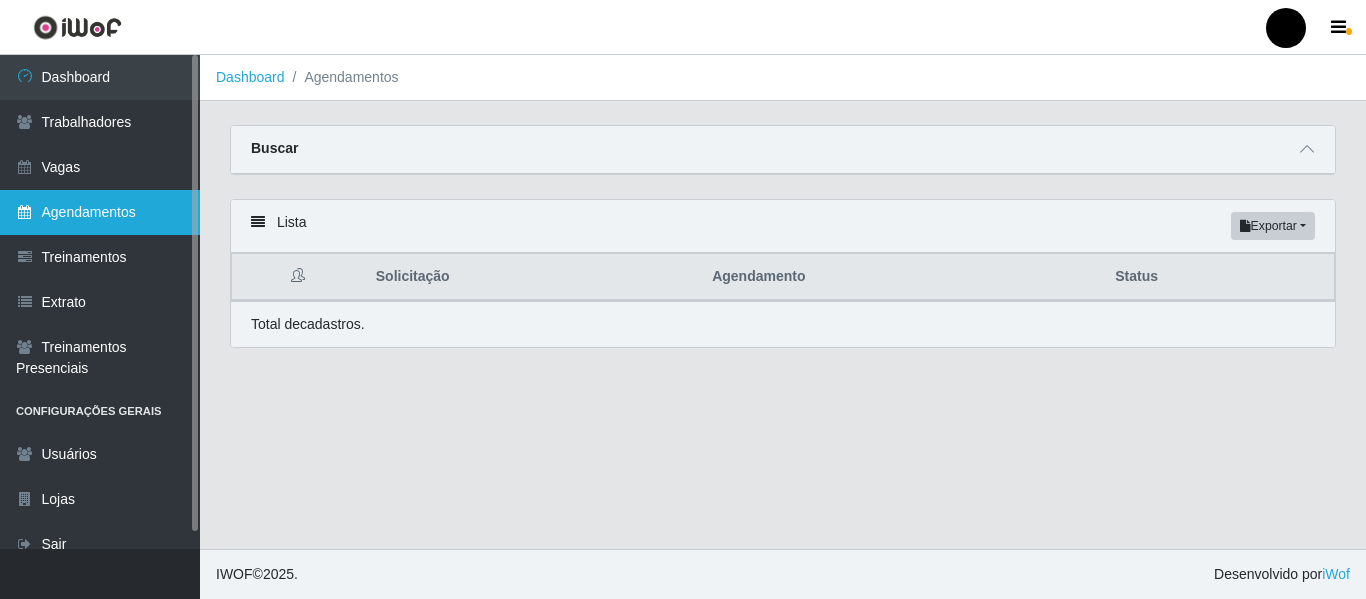 click on "Agendamentos" at bounding box center (100, 212) 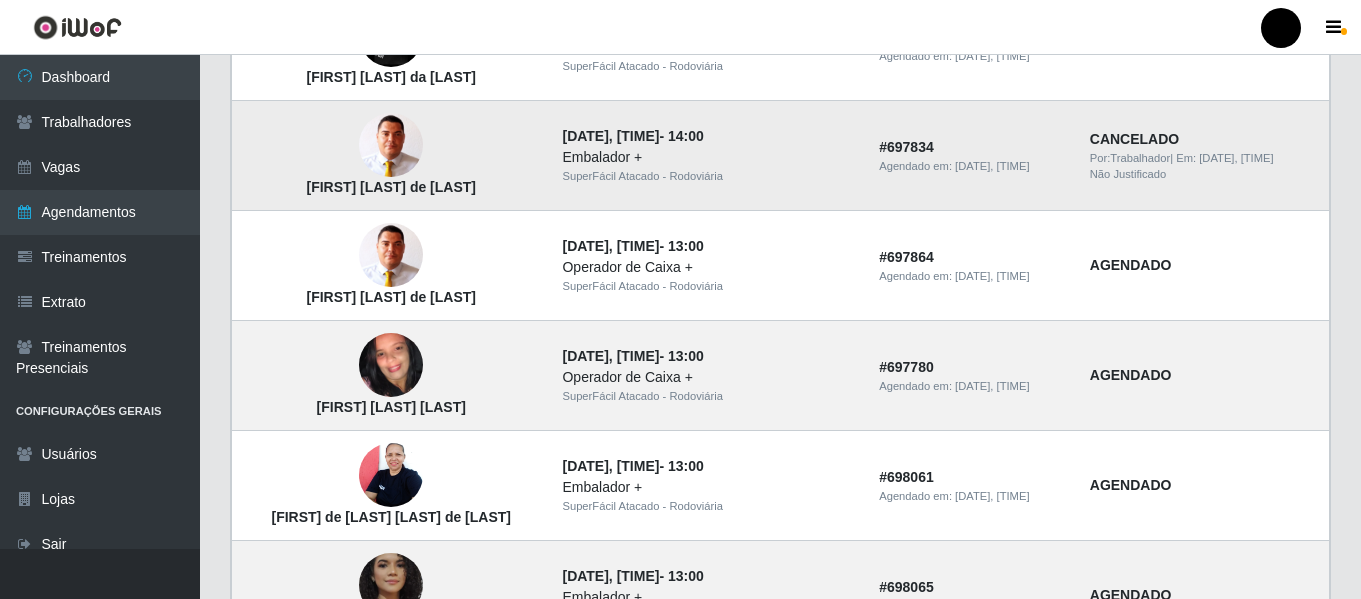 scroll, scrollTop: 1400, scrollLeft: 0, axis: vertical 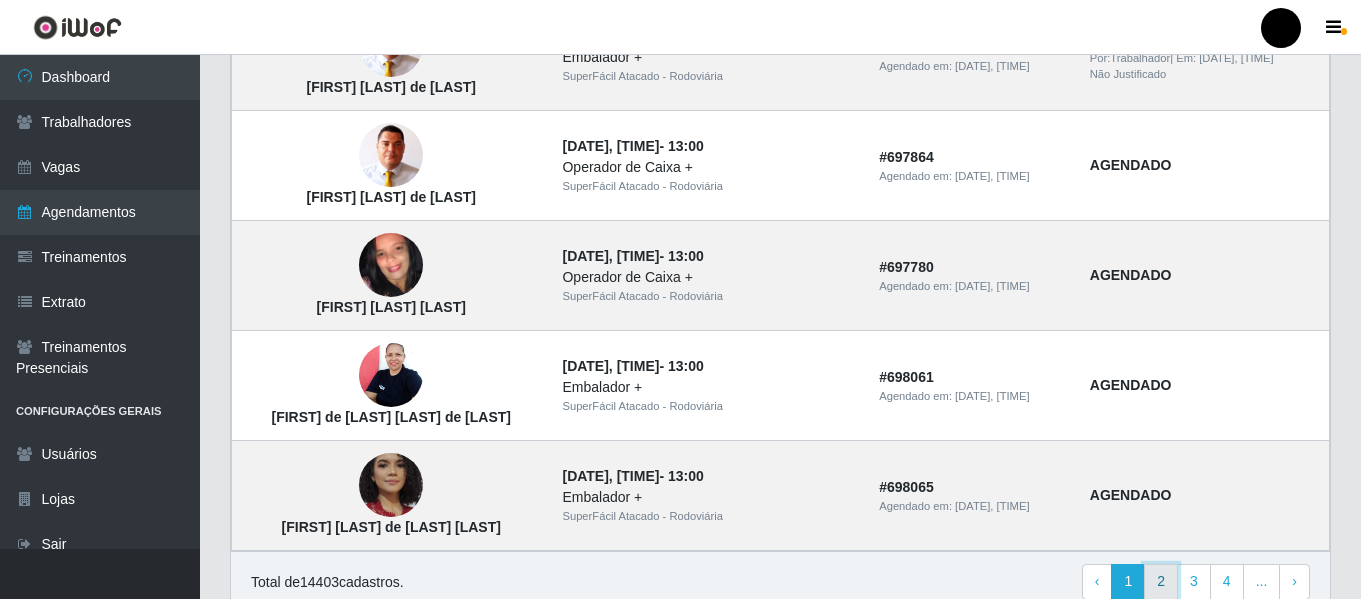click on "2" at bounding box center [1161, 582] 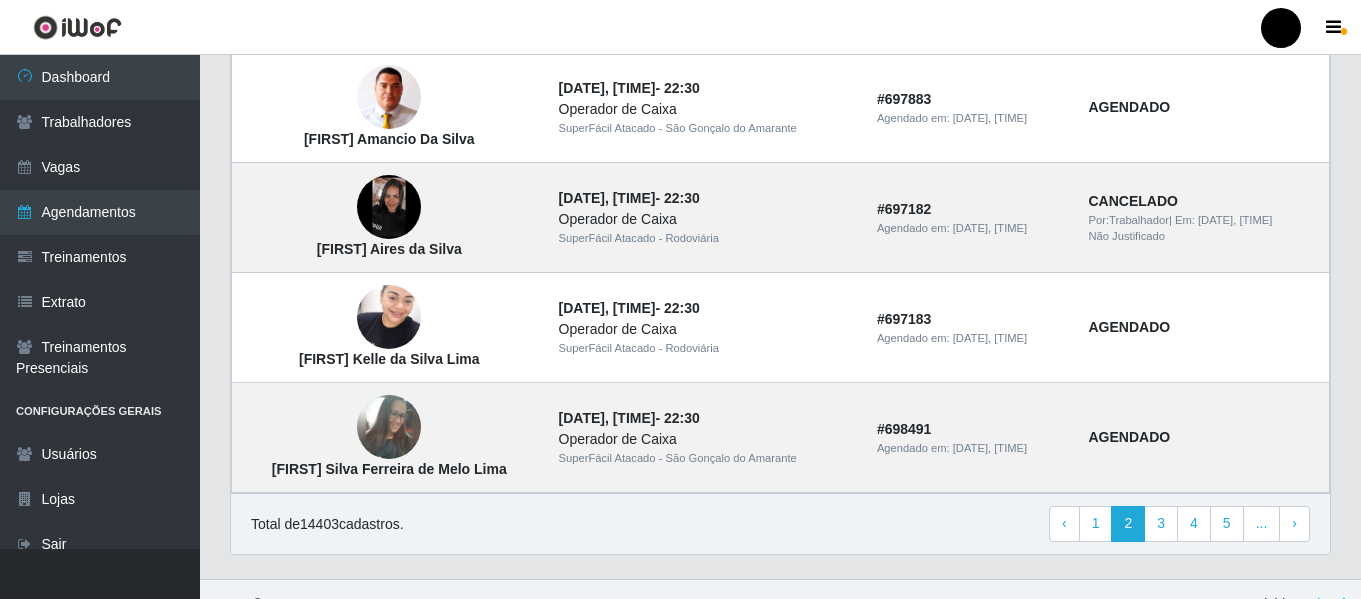 scroll, scrollTop: 1489, scrollLeft: 0, axis: vertical 